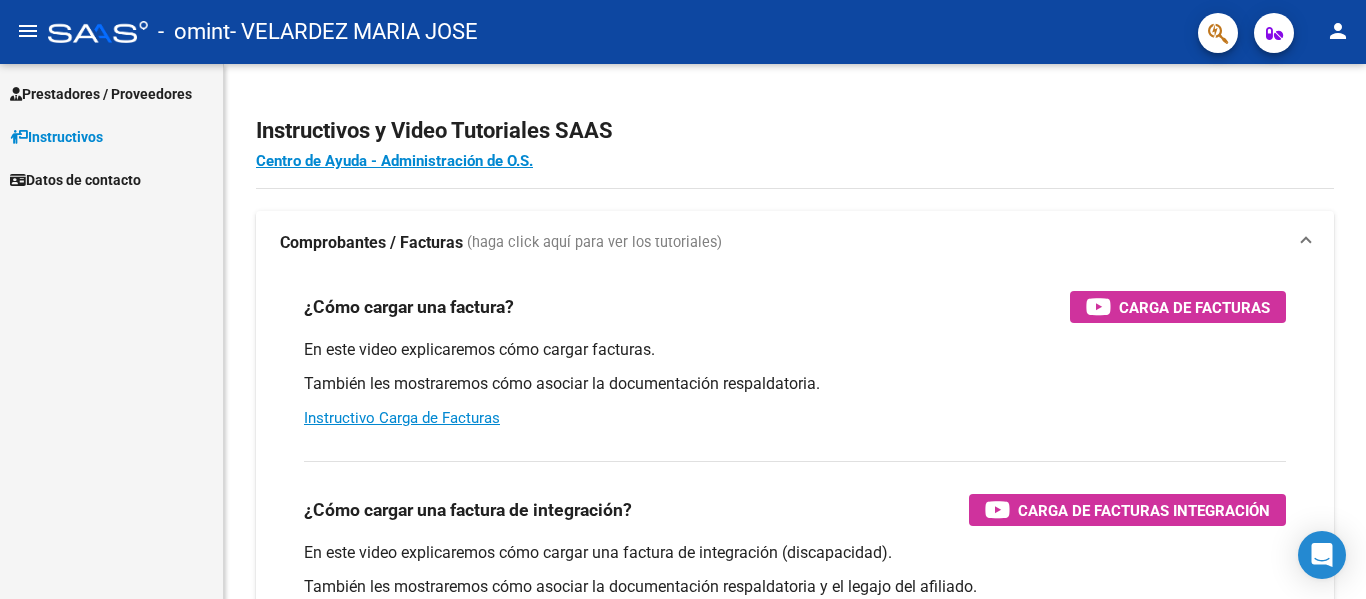 scroll, scrollTop: 0, scrollLeft: 0, axis: both 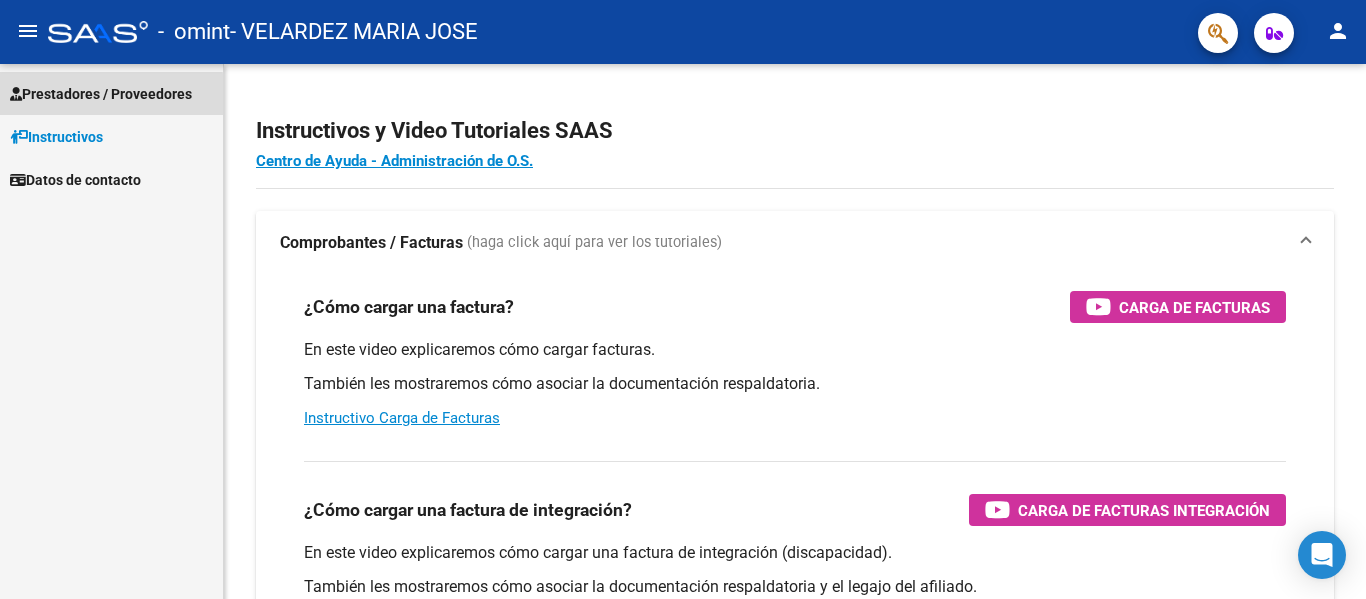 click on "Prestadores / Proveedores" at bounding box center [101, 94] 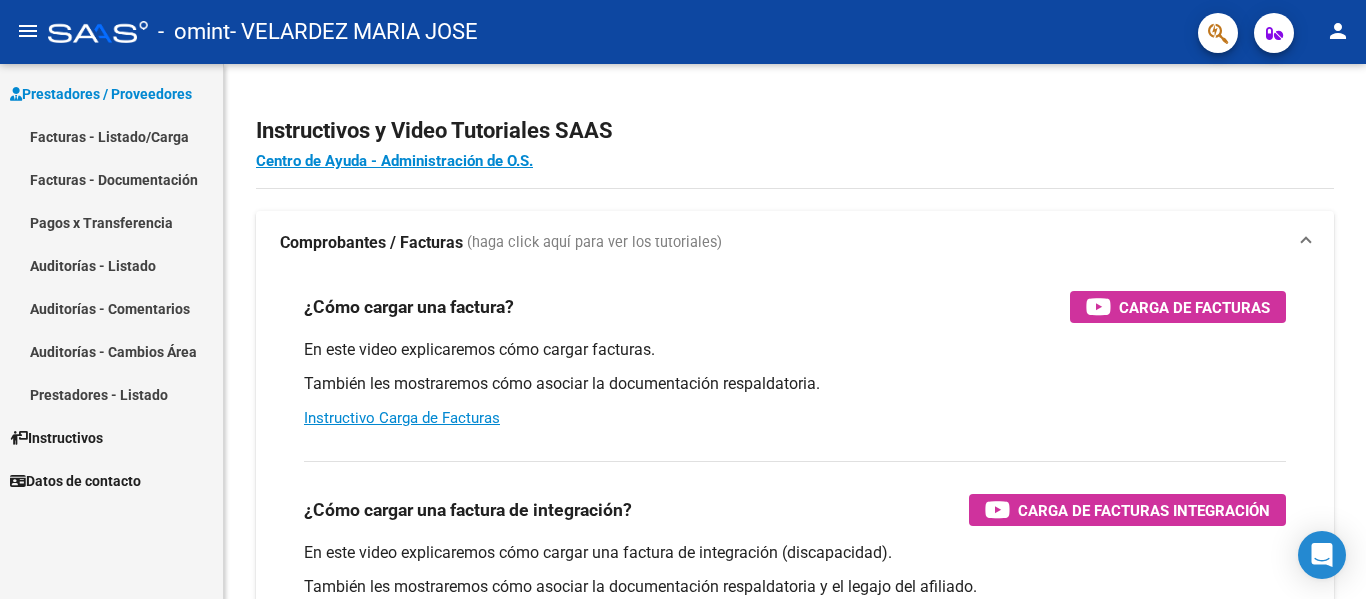 click on "Facturas - Documentación" at bounding box center [111, 179] 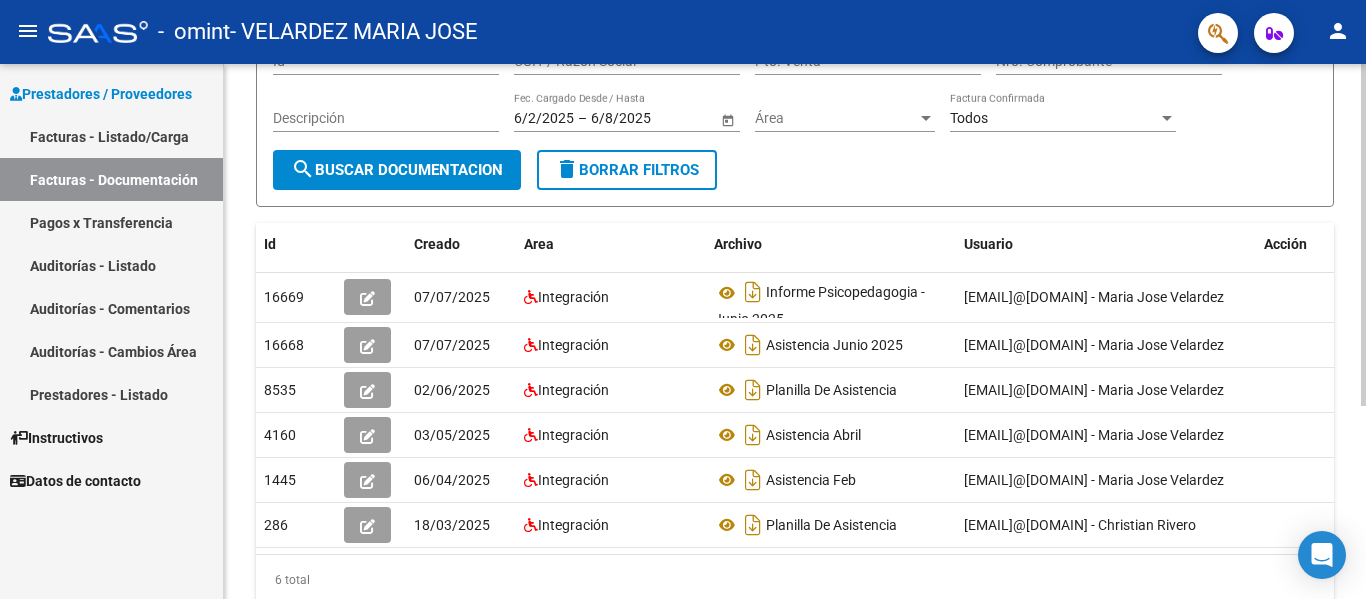 scroll, scrollTop: 205, scrollLeft: 0, axis: vertical 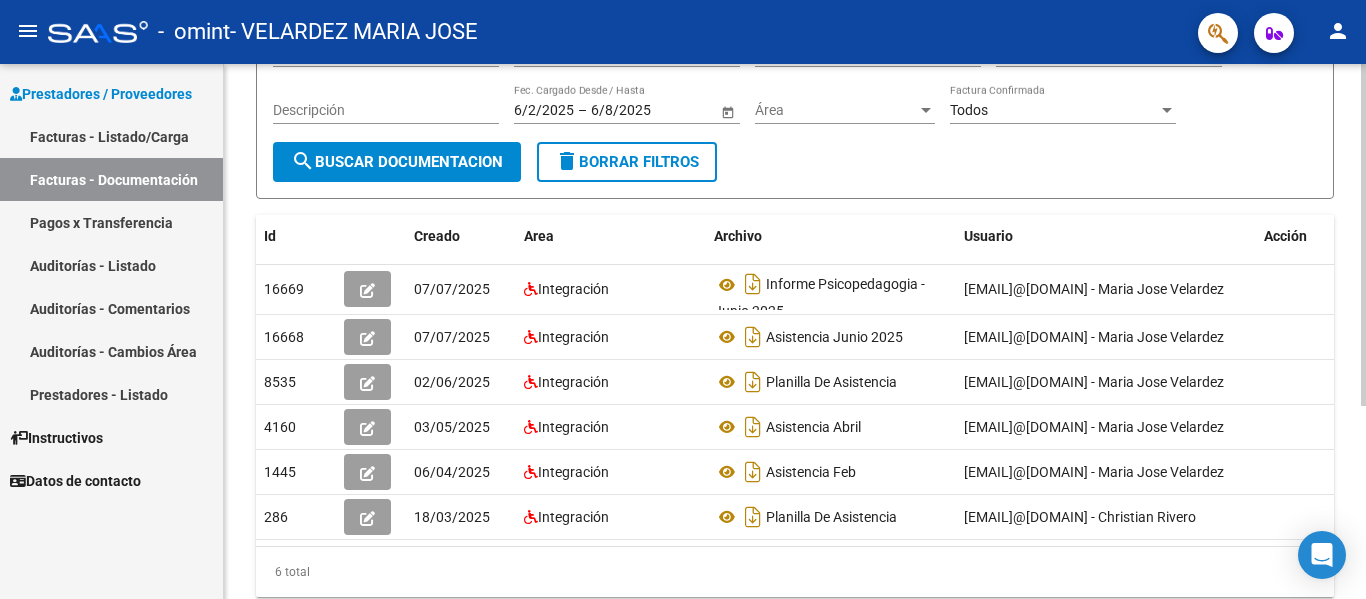 click on "PRESTADORES -> Comprobantes - Documentación Respaldatoria cloud_download  Exportar CSV   Descarga Masiva
Filtros Id CUIT / Razón Social Pto. Venta Nro. Comprobante Descripción 6/2/2025 6/2/2025 – 6/8/2025 6/8/2025 Fec. Cargado Desde / Hasta Área Área Todos Factura Confirmada search  Buscar Documentacion  delete  Borrar Filtros  Id Creado Area Archivo Usuario Acción 16669
07/07/2025 Integración Informe Psicopedagogia - Junio 2025  [EMAIL]@[DOMAIN] -   Maria Jose Velardez  16668
07/07/2025 Integración Asistencia Junio 2025  [EMAIL]@[DOMAIN] -   Maria Jose Velardez  8535
02/06/2025 Integración Planilla De Asistencia   [EMAIL]@[DOMAIN] -   Maria Jose Velardez  4160
03/05/2025 Integración Asistencia Abril  [EMAIL]@[DOMAIN] -   Maria Jose Velardez  1445
06/04/2025 Integración Asistencia Feb  [EMAIL]@[DOMAIN] -   Maria Jose Velardez  286
18/03/2025 Integración Planilla De Asistencia  6 total   1" 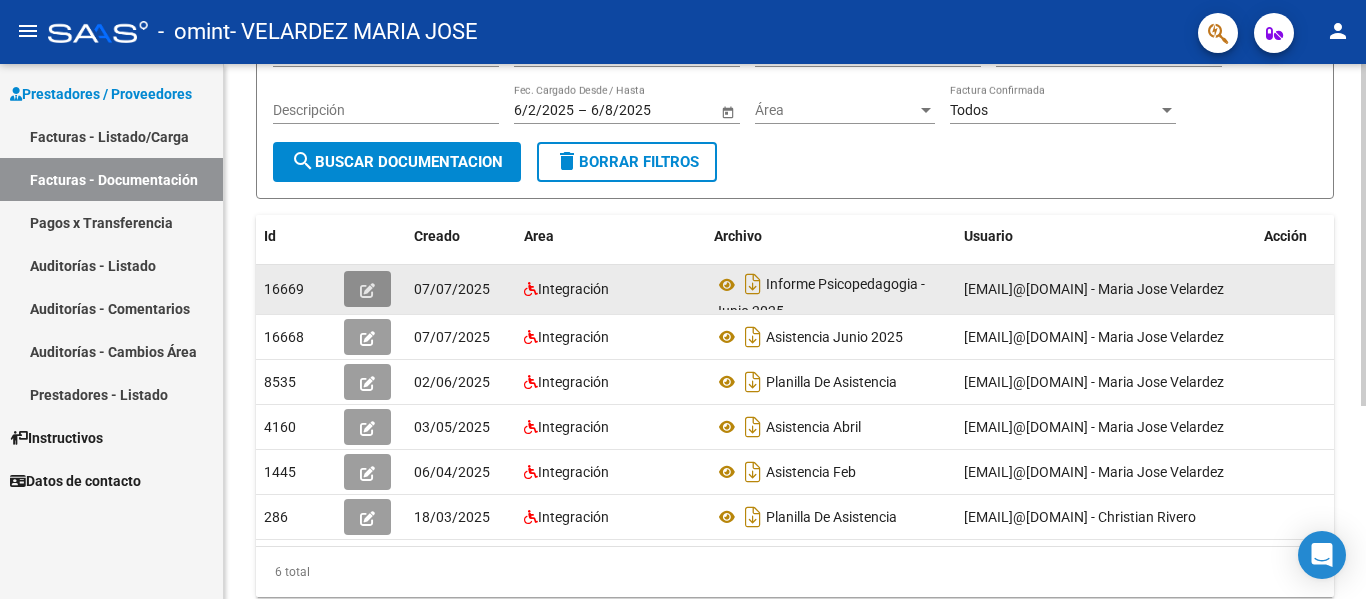 click 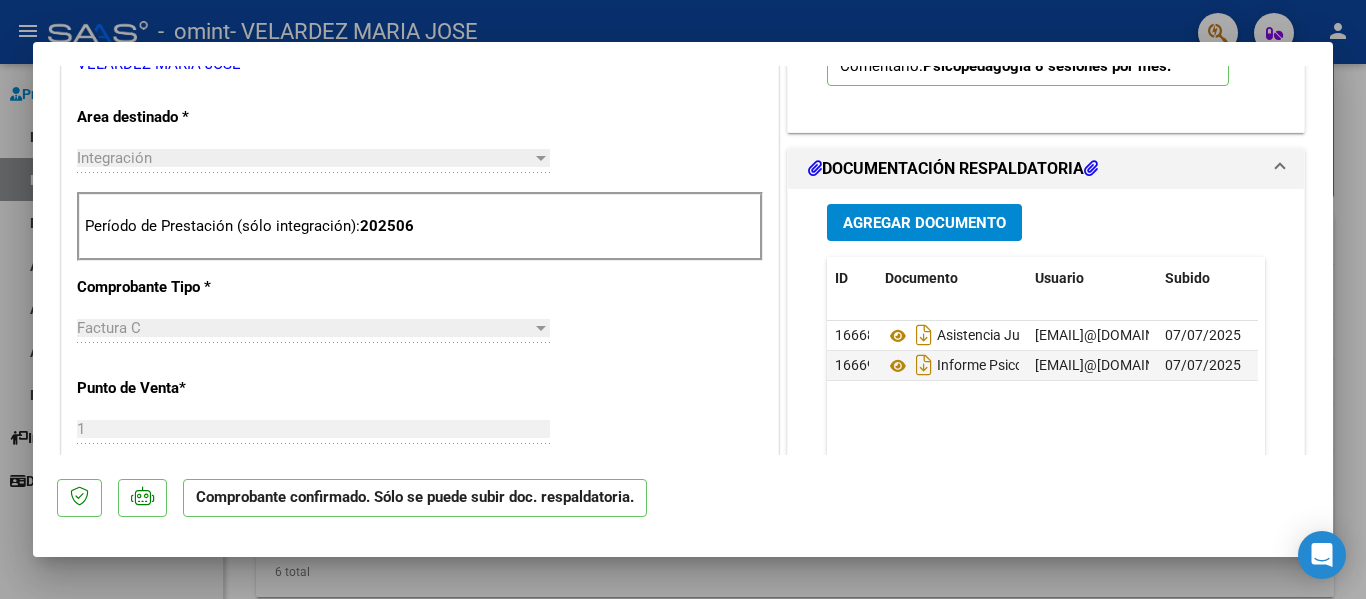 scroll, scrollTop: 743, scrollLeft: 0, axis: vertical 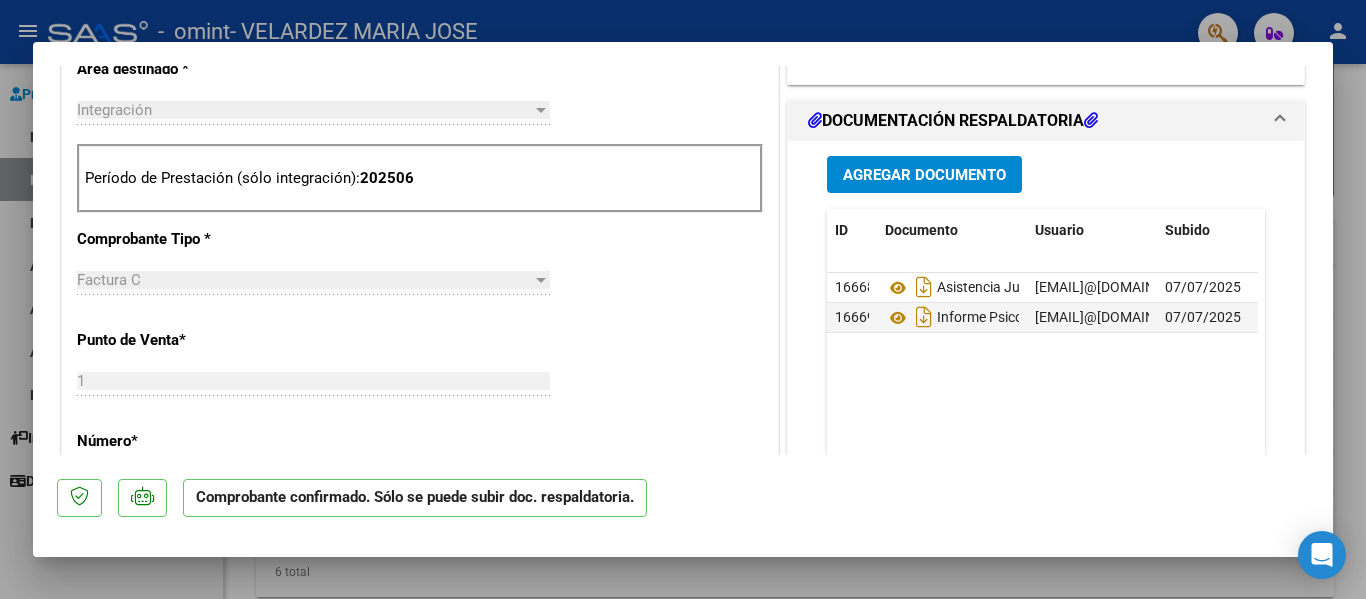 click on "Agregar Documento" at bounding box center (924, 174) 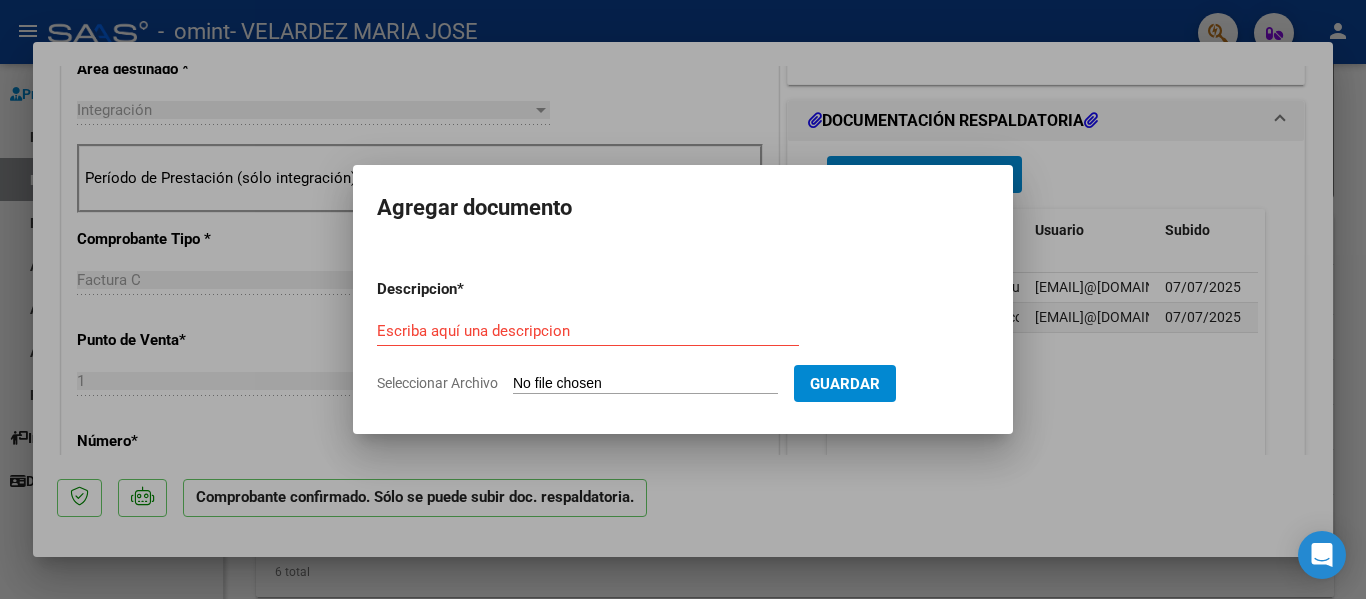 click on "Escriba aquí una descripcion" at bounding box center [588, 331] 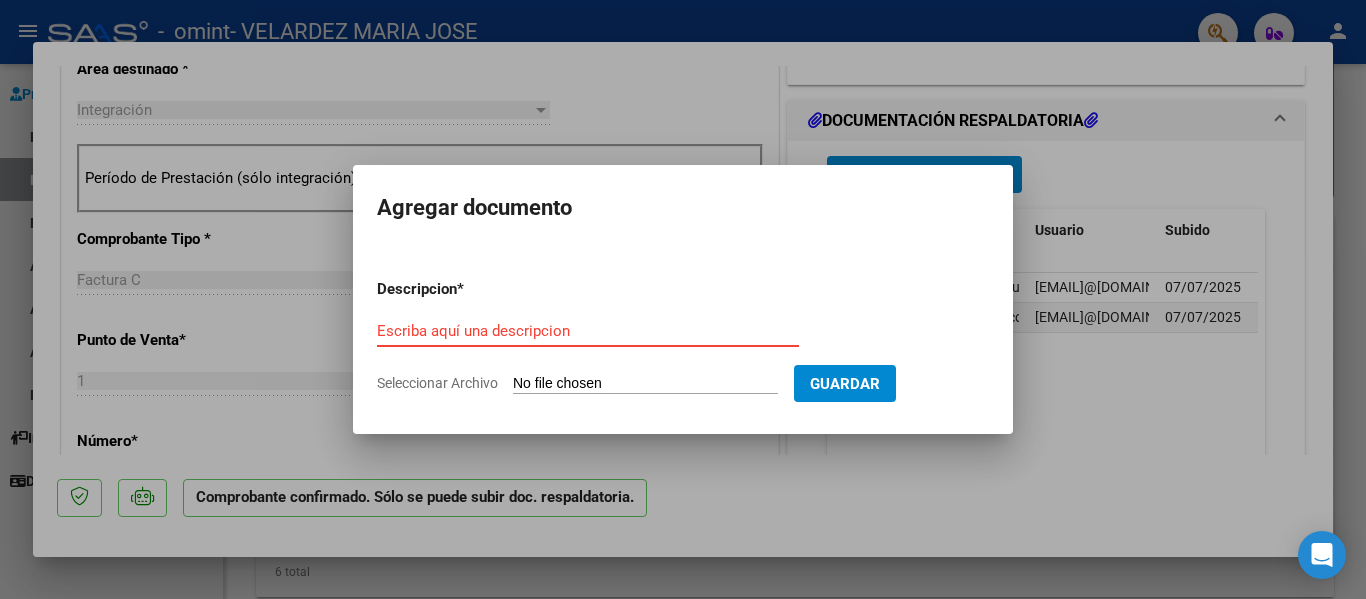 click on "Escriba aquí una descripcion" at bounding box center [588, 331] 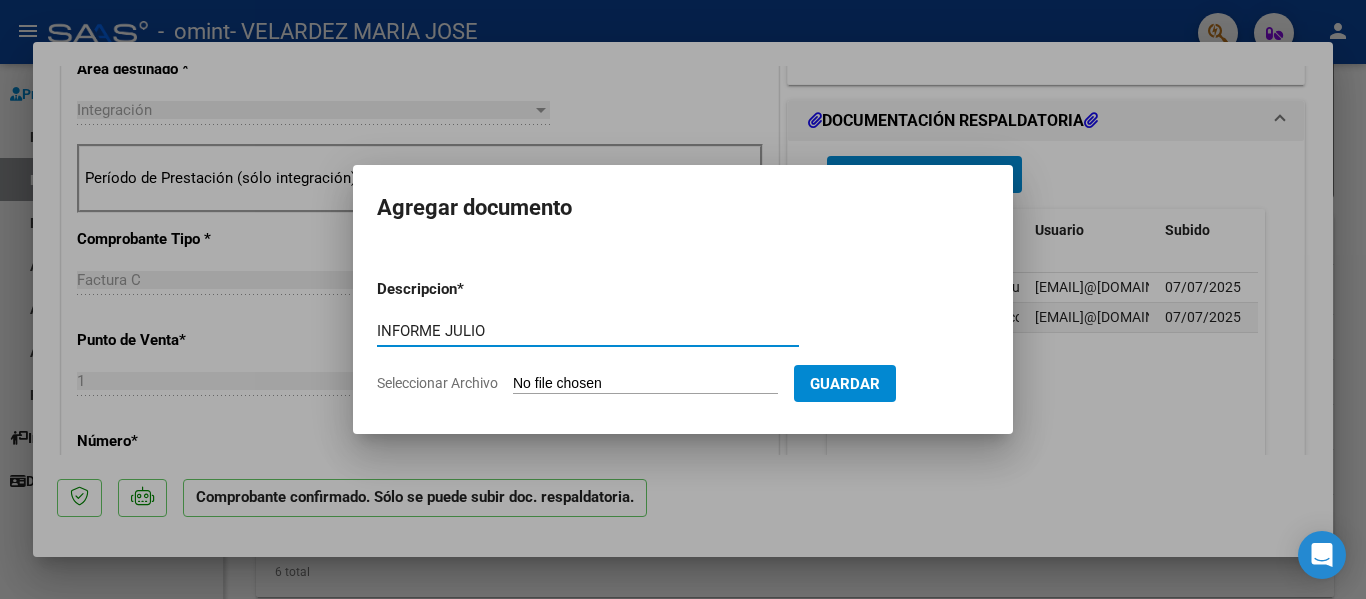 type on "INFORME JULIO" 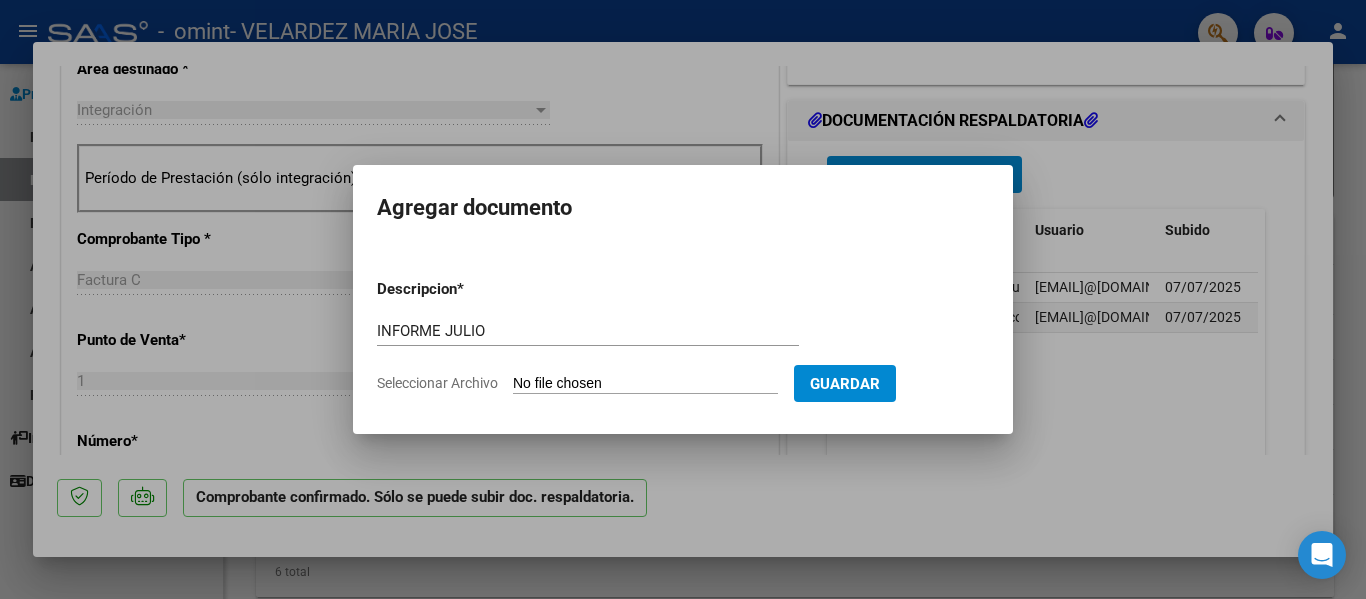 click on "Descripcion  *   INFORME JULIO Escriba aquí una descripcion  Seleccionar Archivo Guardar" at bounding box center [683, 336] 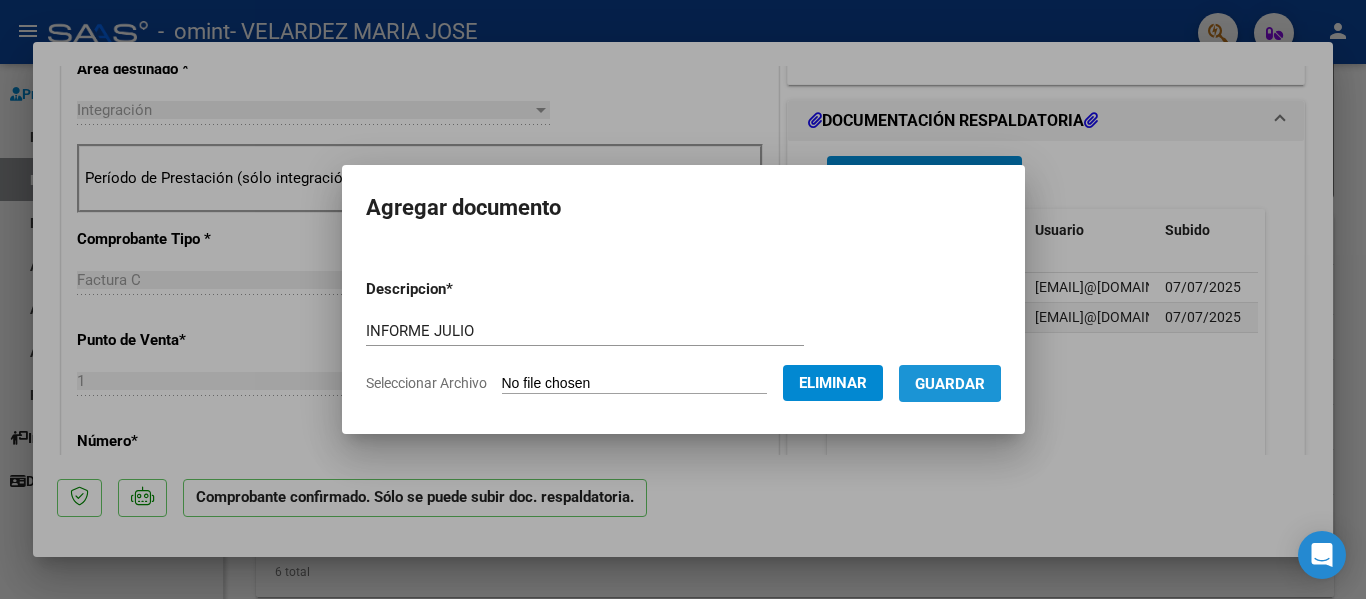 click on "Guardar" at bounding box center (950, 384) 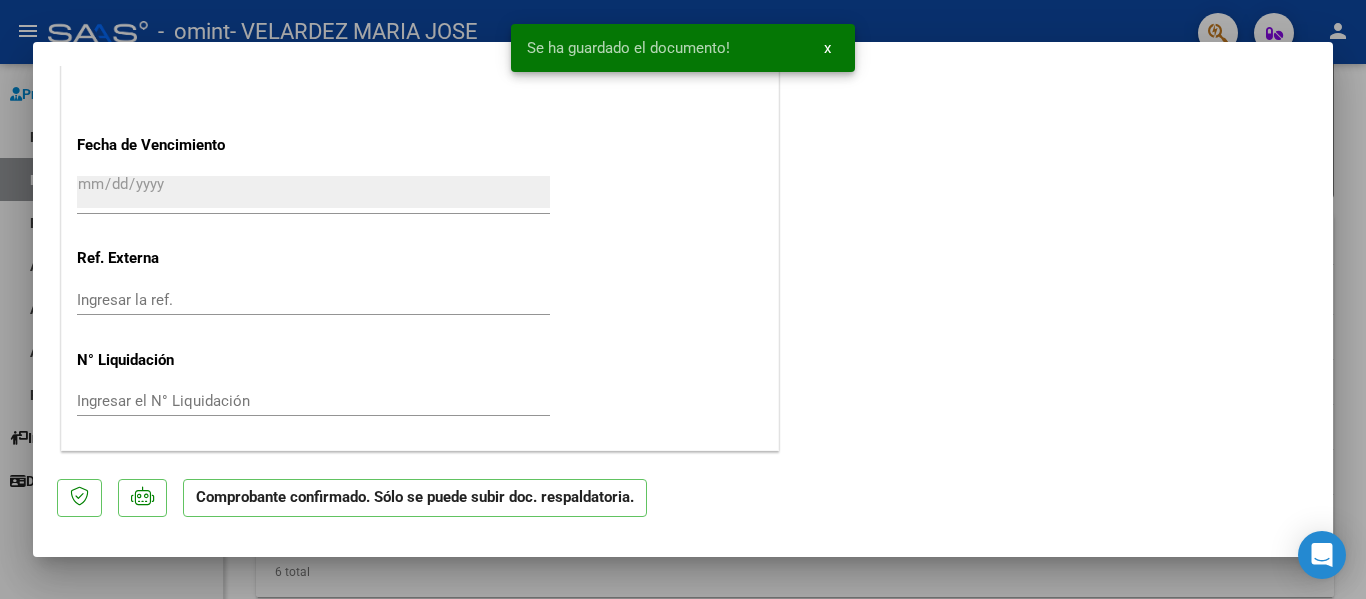 scroll, scrollTop: 0, scrollLeft: 0, axis: both 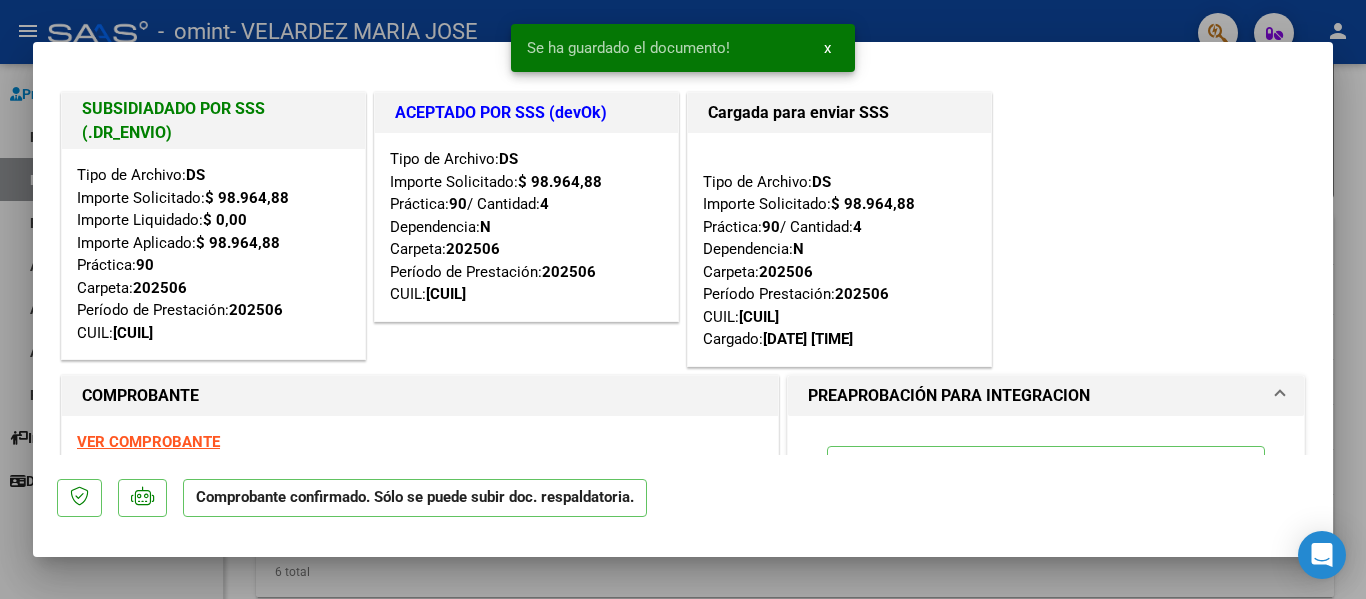 click at bounding box center (683, 299) 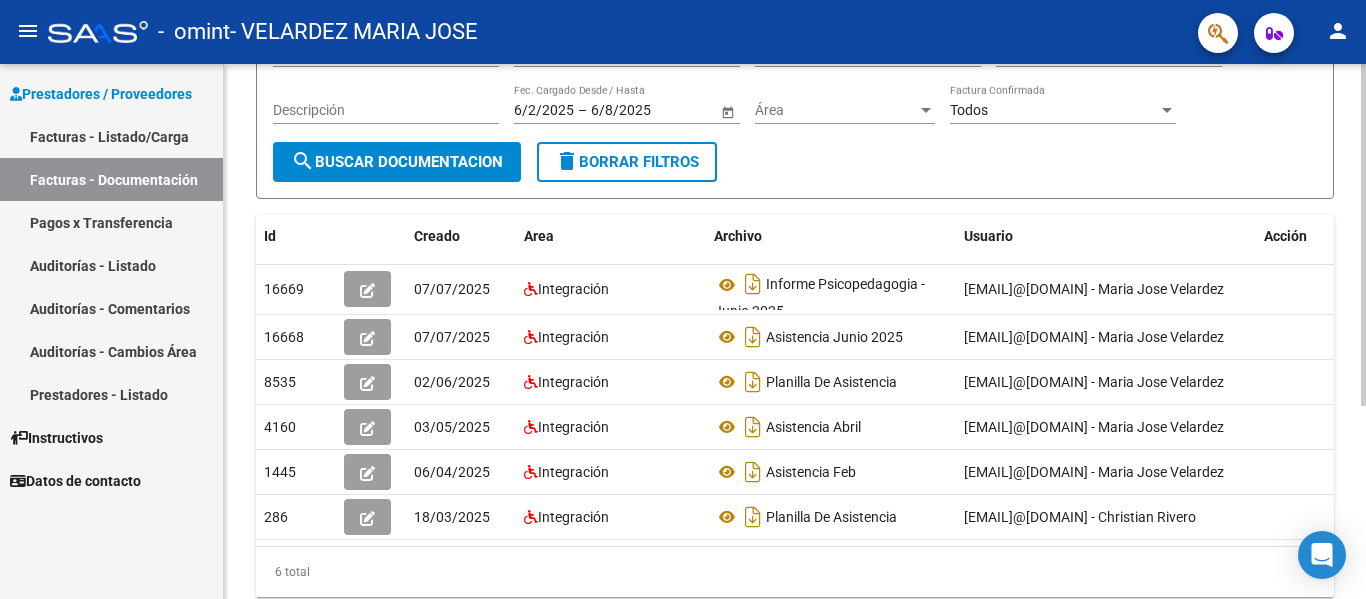 scroll, scrollTop: 0, scrollLeft: 0, axis: both 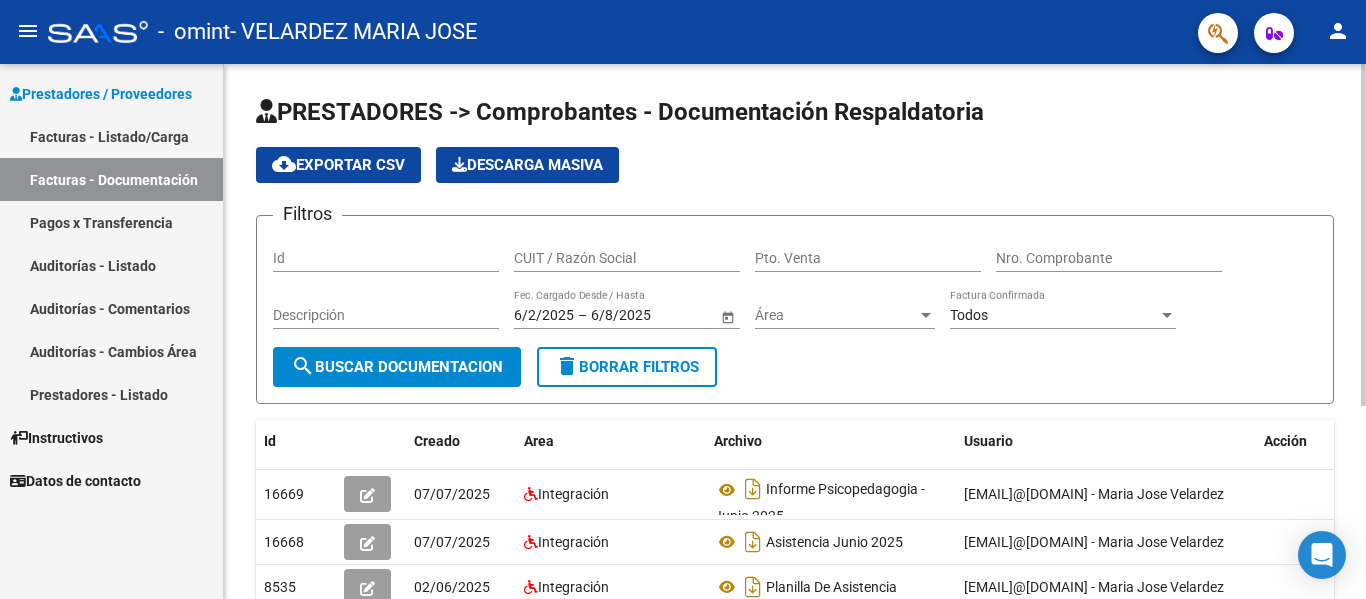 click 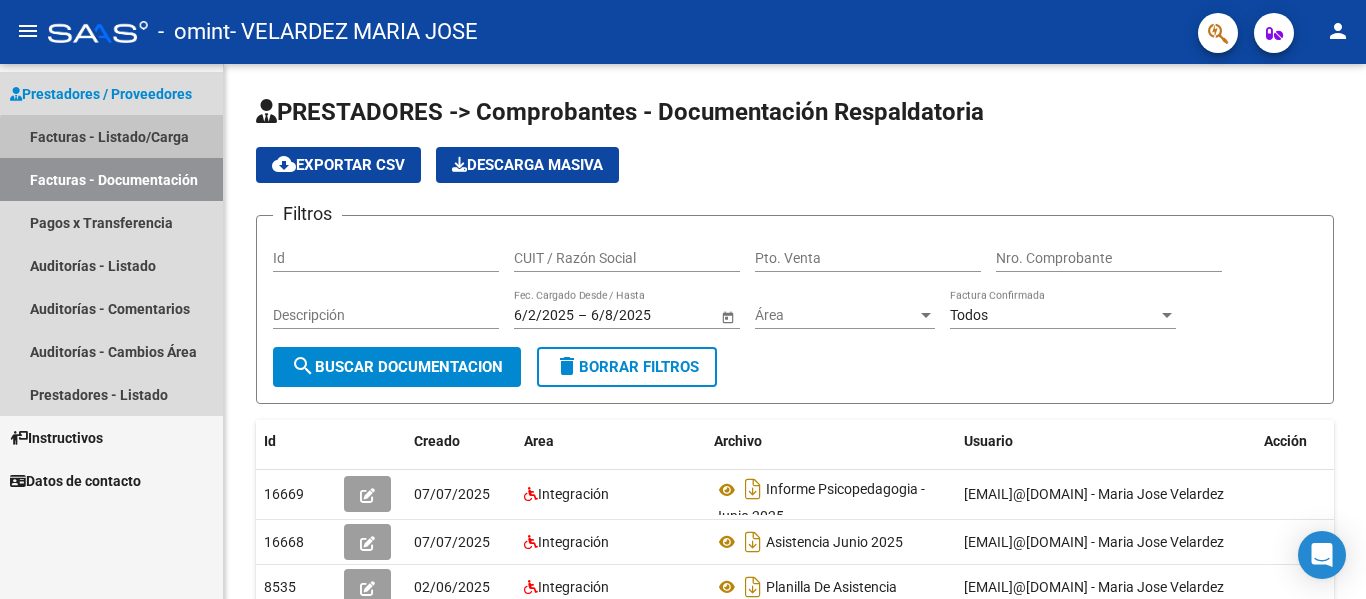click on "Facturas - Listado/Carga" at bounding box center [111, 136] 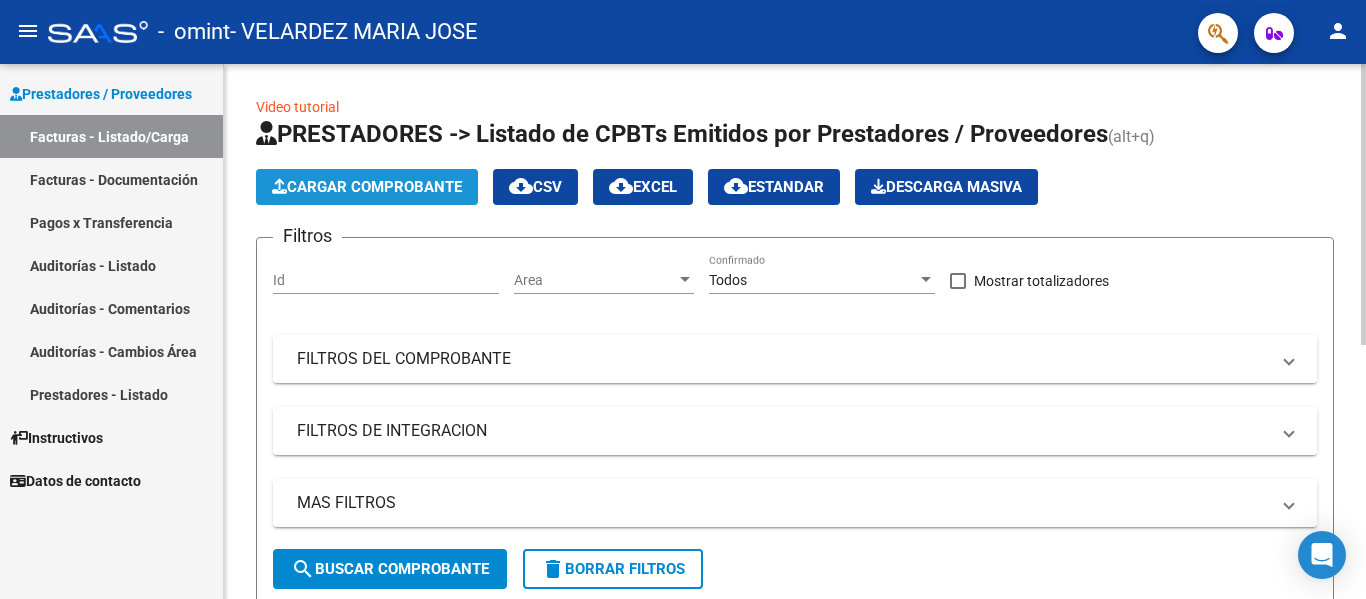 click on "Cargar Comprobante" 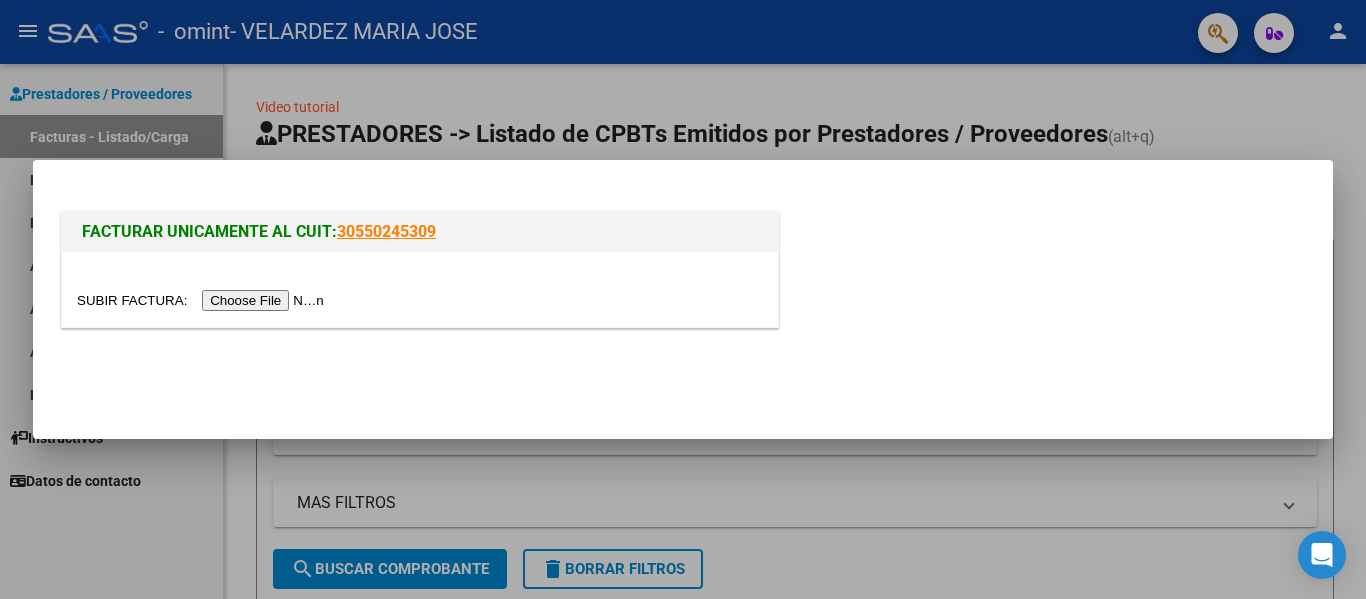click at bounding box center (203, 300) 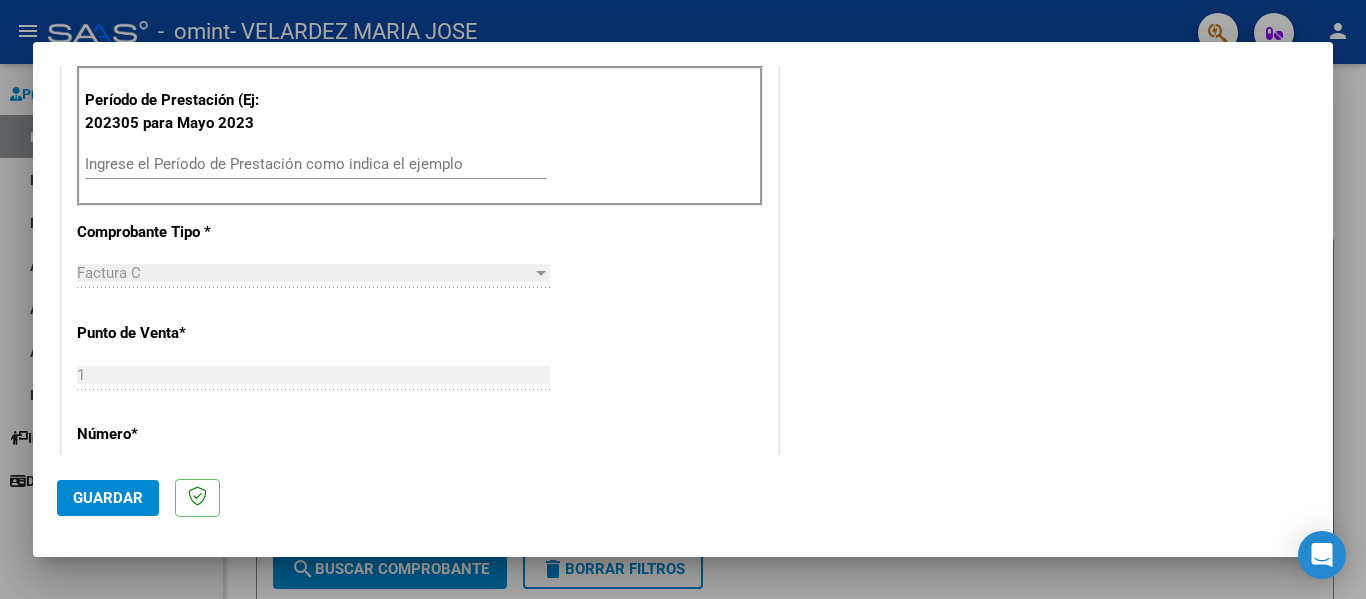 scroll, scrollTop: 464, scrollLeft: 0, axis: vertical 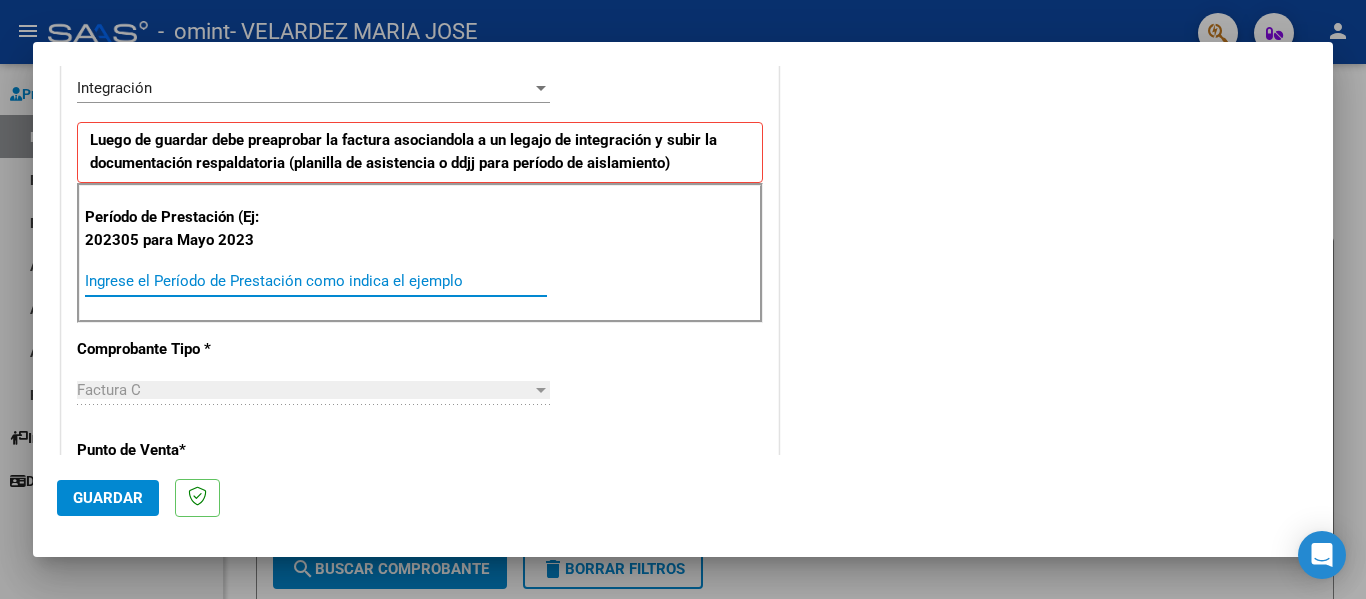 click on "Ingrese el Período de Prestación como indica el ejemplo" at bounding box center [316, 281] 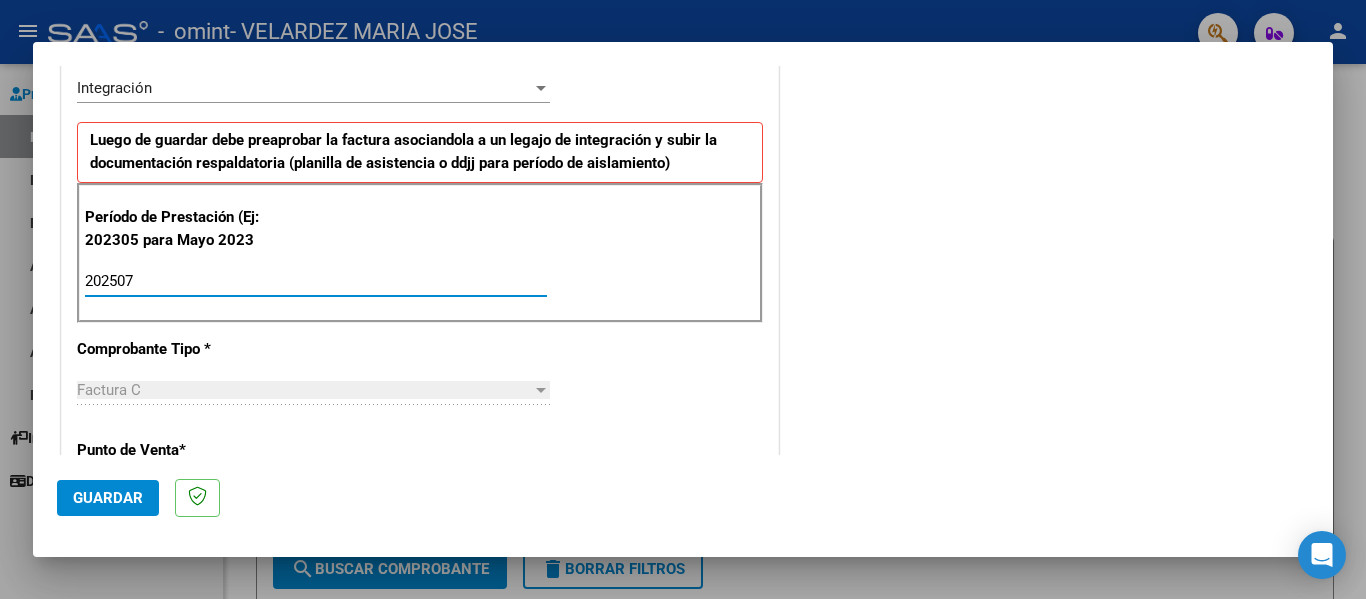 type on "202507" 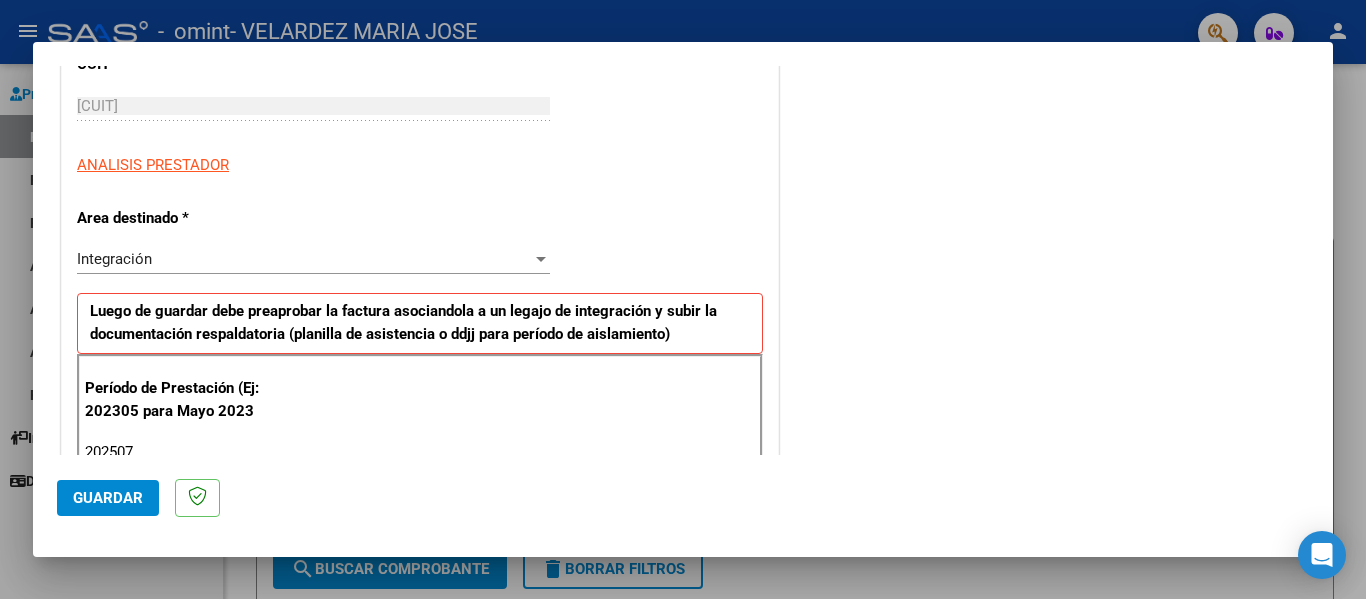 scroll, scrollTop: 0, scrollLeft: 0, axis: both 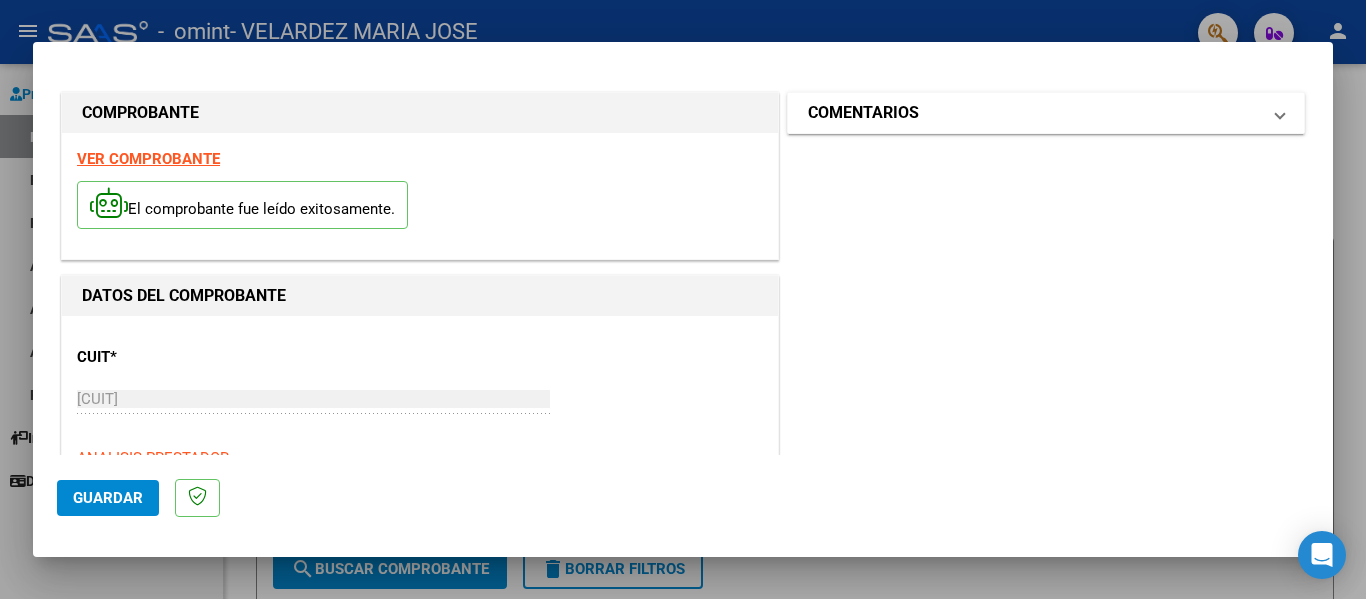click on "COMENTARIOS" at bounding box center (1034, 113) 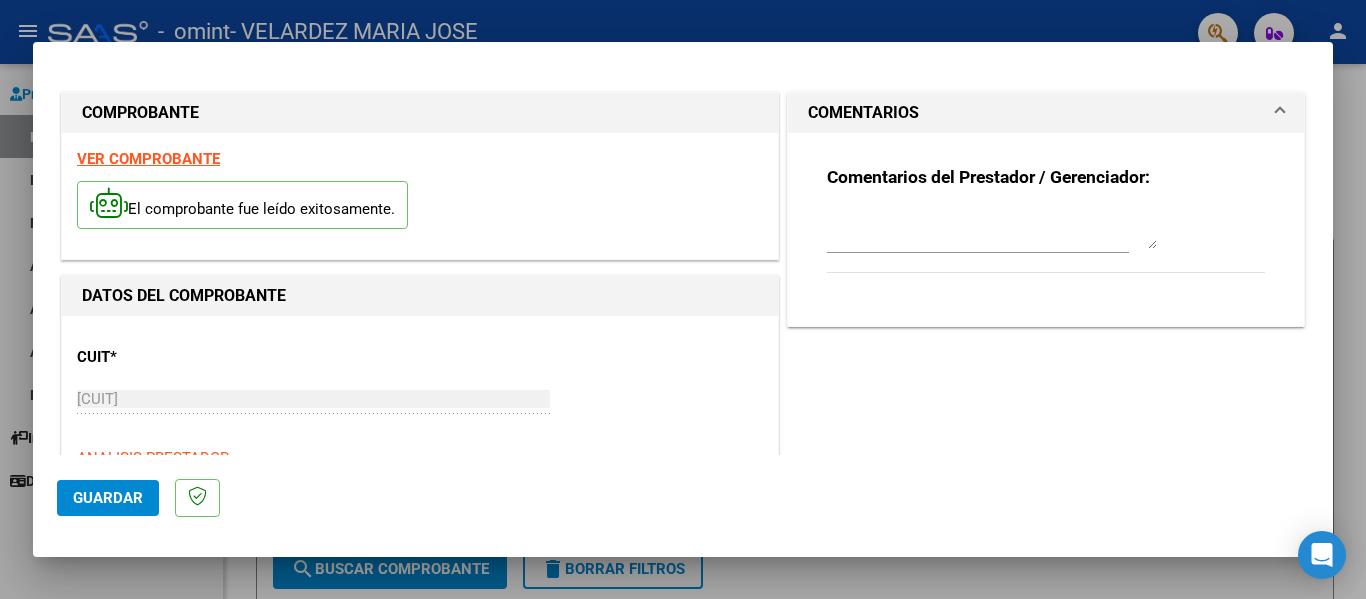 click on "COMPROBANTE VER COMPROBANTE          El comprobante fue leído exitosamente.  DATOS DEL COMPROBANTE CUIT  *   [CUIT] Ingresar CUIT  ANALISIS PRESTADOR  Area destinado * Integración Seleccionar Area Luego de guardar debe preaprobar la factura asociandola a un legajo de integración y subir la documentación respaldatoria (planilla de asistencia o ddjj para período de aislamiento)  Período de Prestación (Ej: 202305 para Mayo 2023    202507 Ingrese el Período de Prestación como indica el ejemplo   Comprobante Tipo * Factura C Seleccionar Tipo Punto de Venta  *   1 Ingresar el Nro.  Número  *   66 Ingresar el Nro.  Monto  *   $ 98.964,88 Ingresar el monto  Fecha del Cpbt.  *   2025-08-01 Ingresar la fecha  CAE / CAEA (no ingrese CAI)    [CAE] Ingresar el CAE o CAEA (no ingrese CAI)  Fecha de Vencimiento    Ingresar la fecha  Ref. Externa    Ingresar la ref.  N° Liquidación    Ingresar el N° Liquidación  COMENTARIOS Comentarios del Prestador / Gerenciador:" at bounding box center [683, 260] 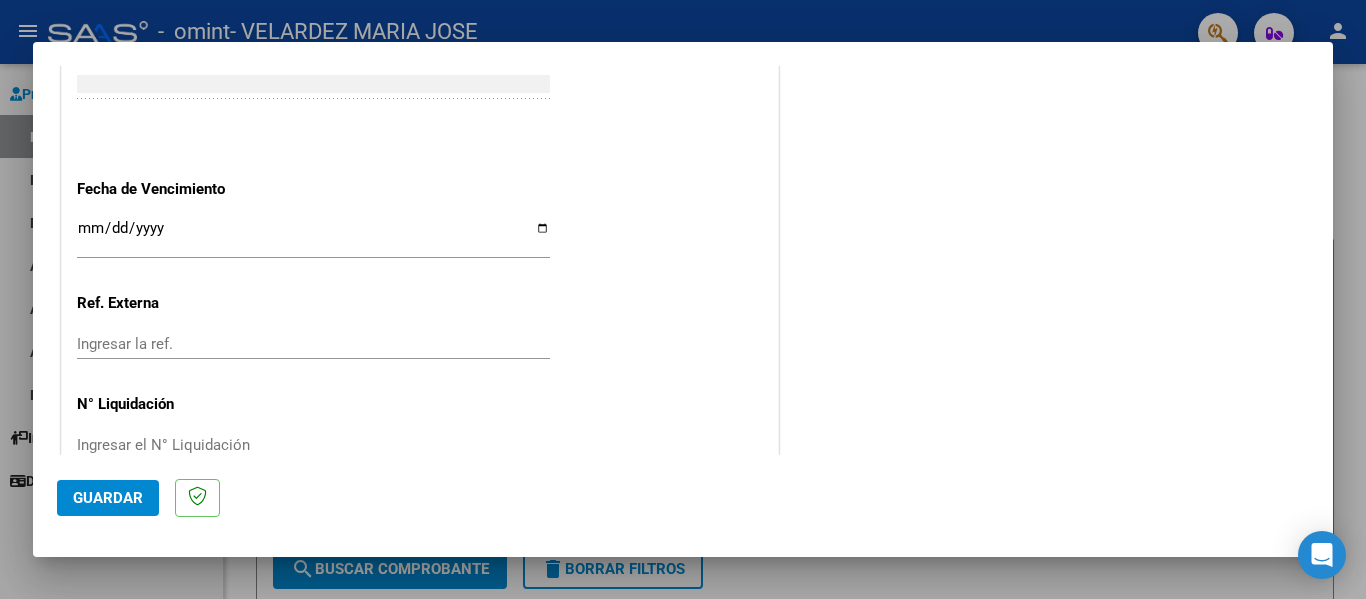scroll, scrollTop: 1333, scrollLeft: 0, axis: vertical 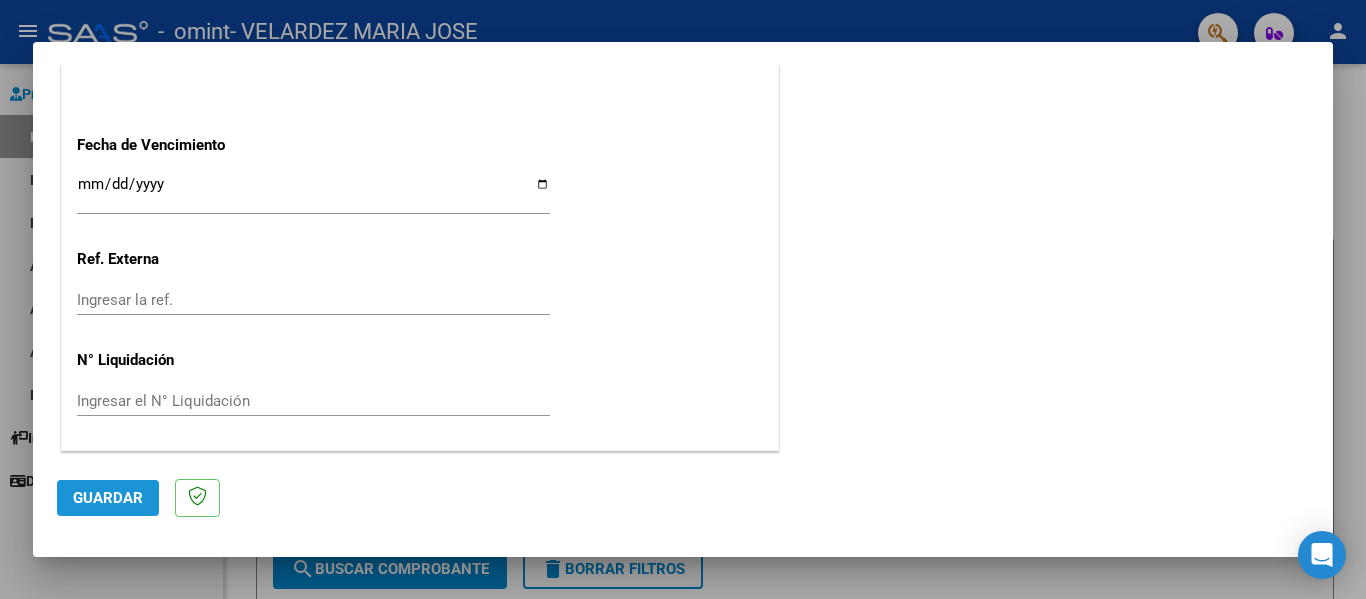 click on "Guardar" 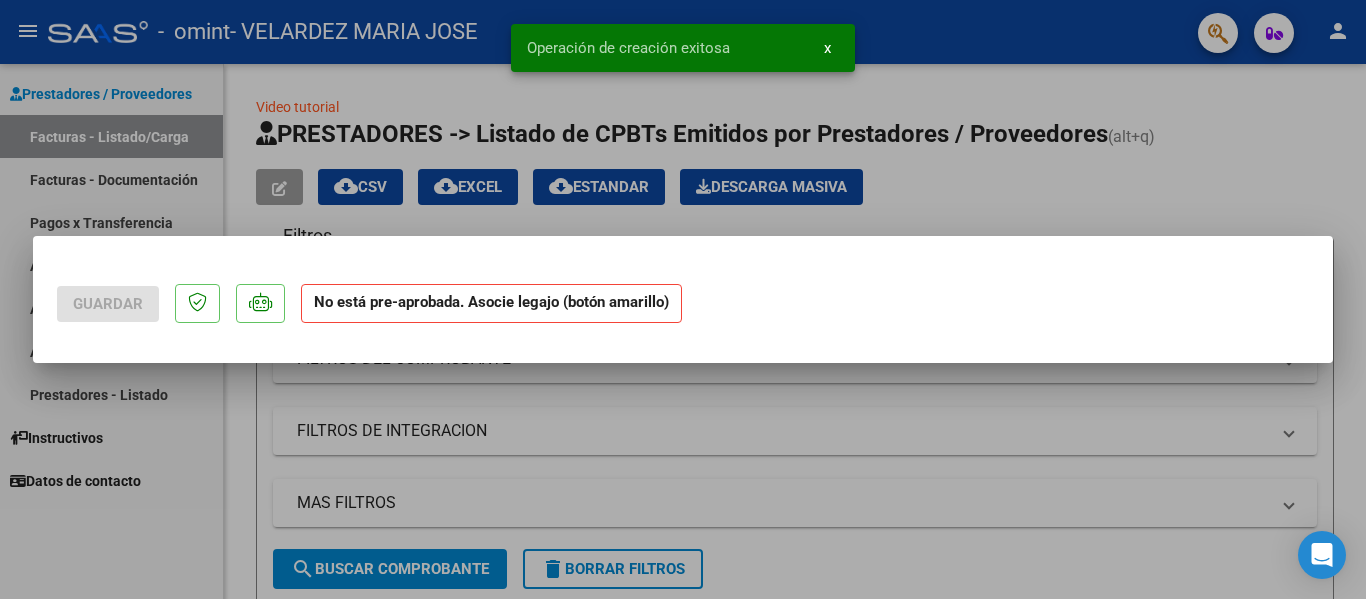 scroll, scrollTop: 0, scrollLeft: 0, axis: both 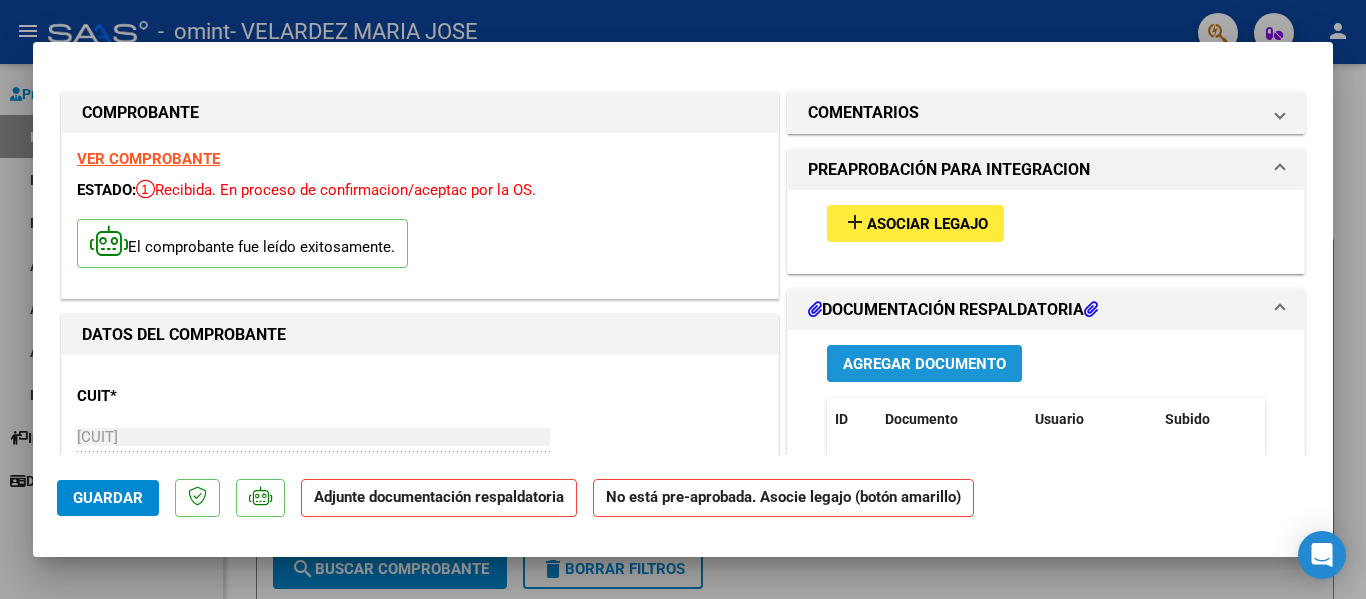 click on "Agregar Documento" at bounding box center [924, 363] 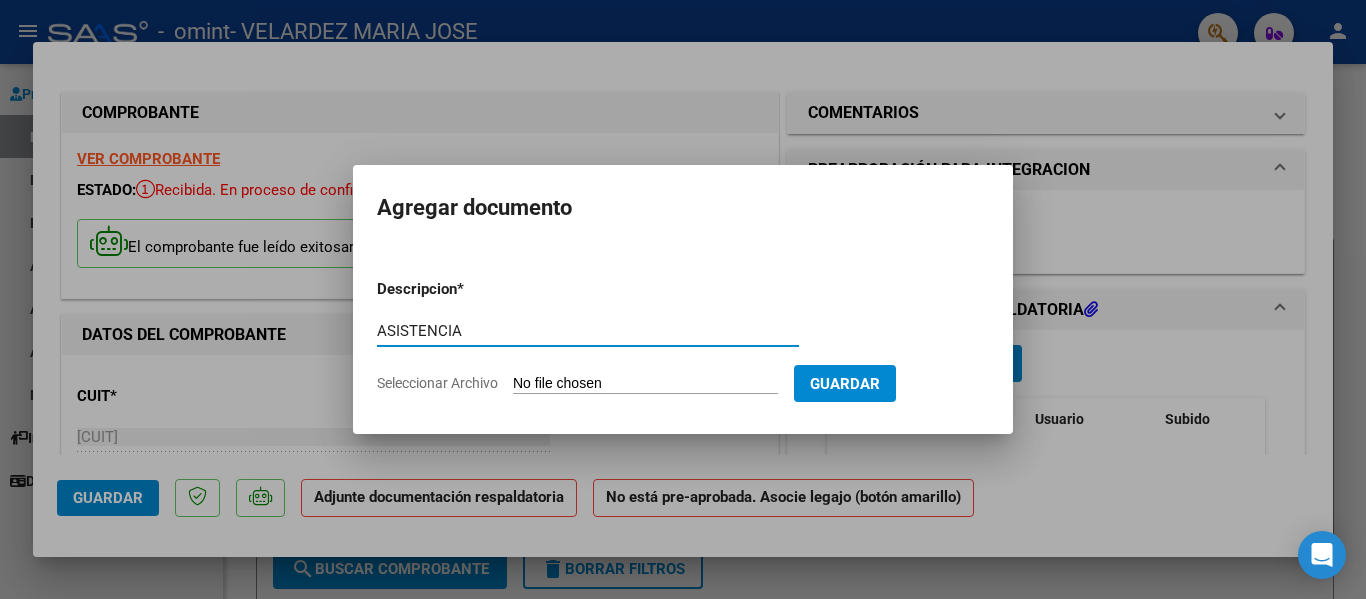 type on "ASISTENCIA" 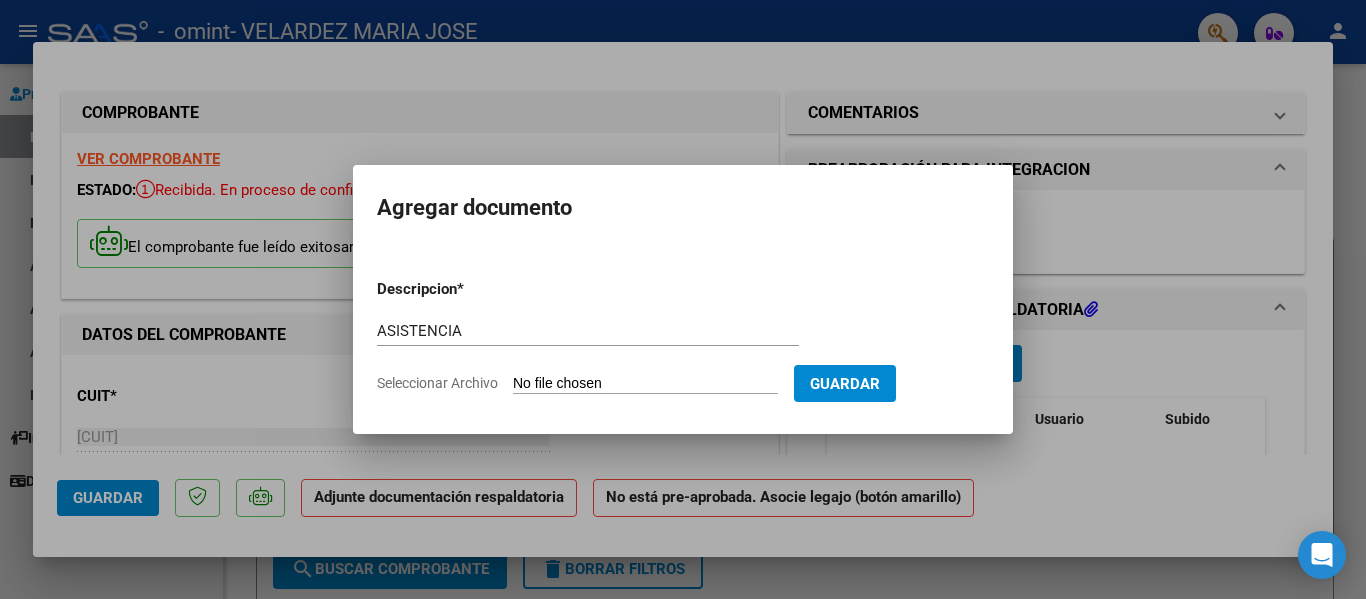 click on "Descripcion  *   ASISTENCIA Escriba aquí una descripcion  Seleccionar Archivo Guardar" at bounding box center (683, 336) 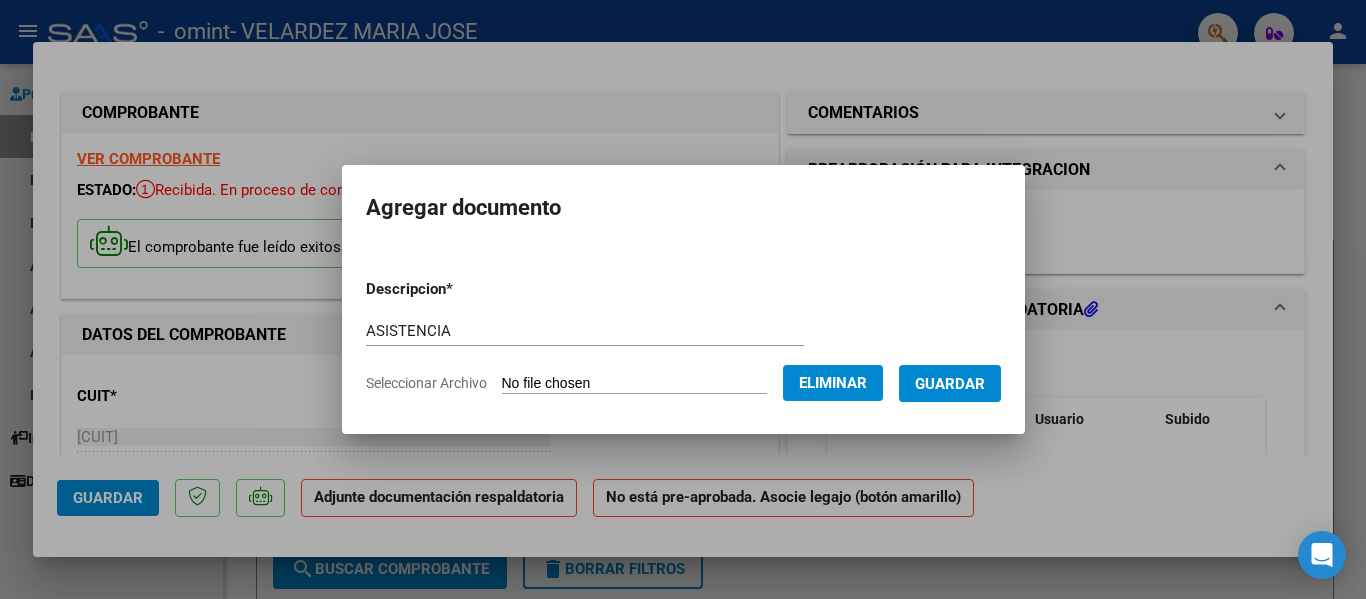 click on "Descripcion  *   ASISTENCIA Escriba aquí una descripcion  Seleccionar Archivo Eliminar Guardar" at bounding box center (683, 336) 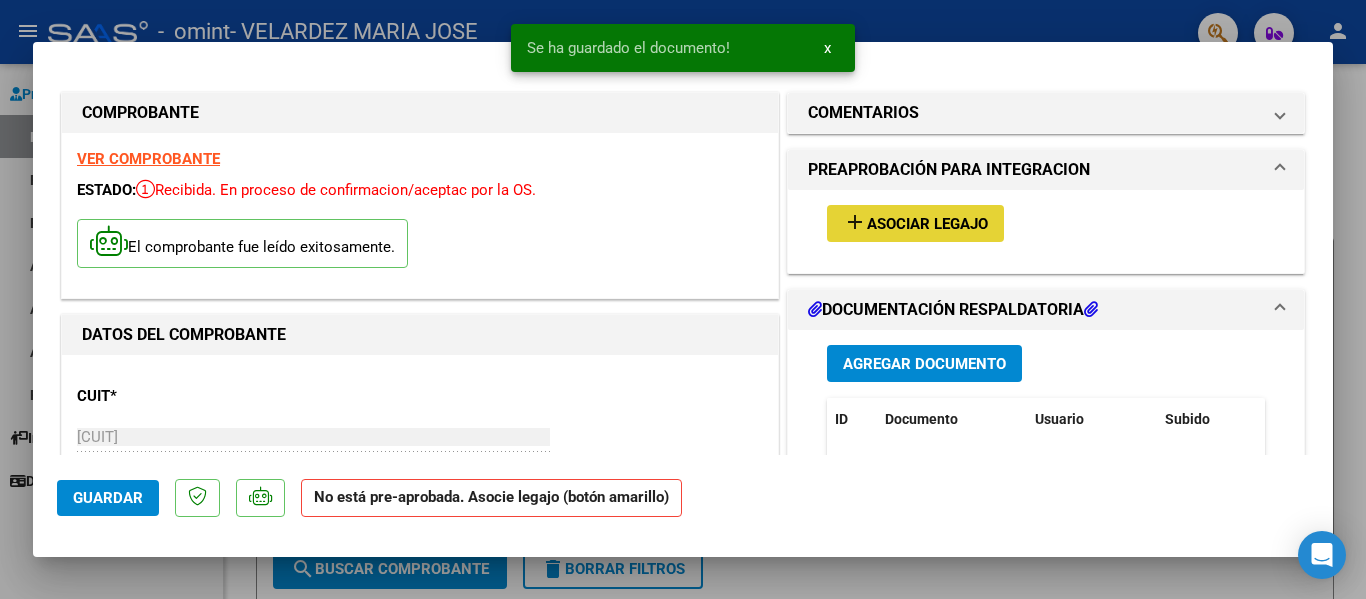 click on "add Asociar Legajo" at bounding box center [915, 223] 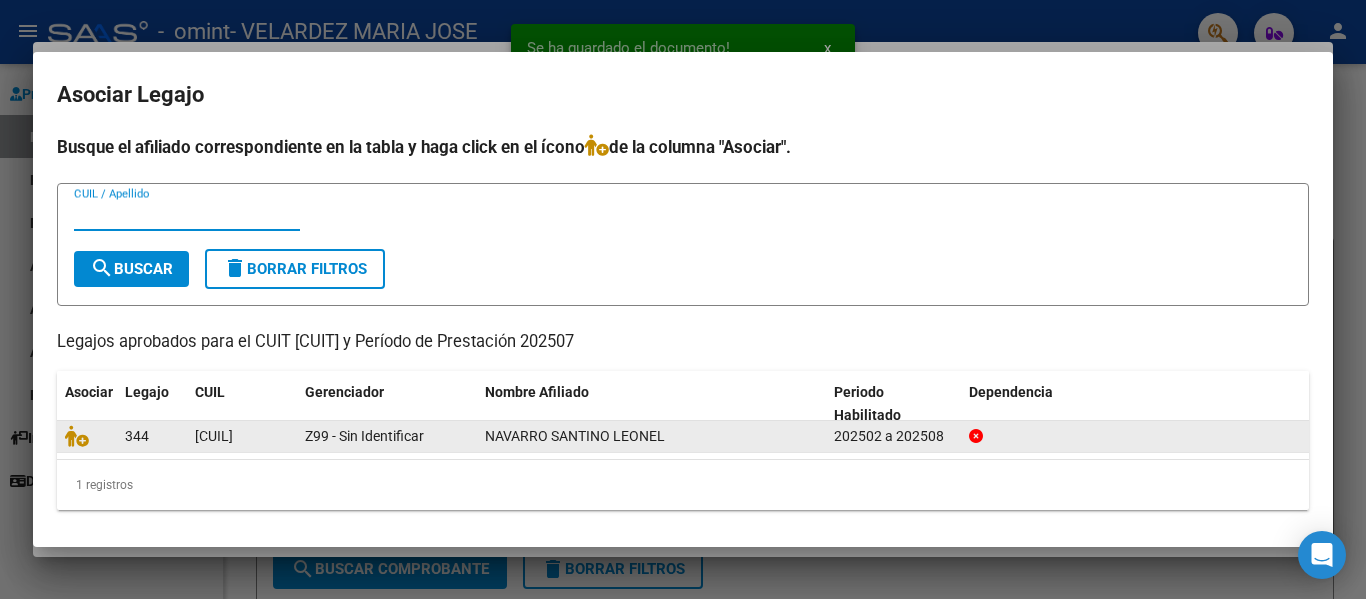 click on "NAVARRO SANTINO LEONEL" 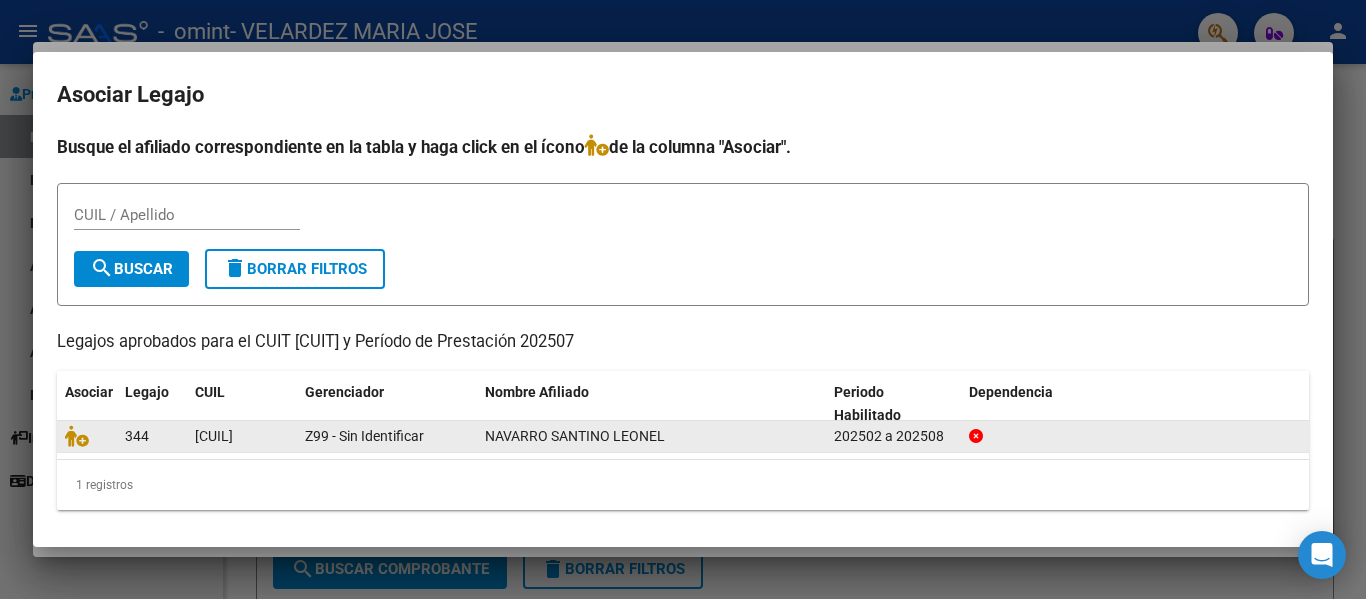 click 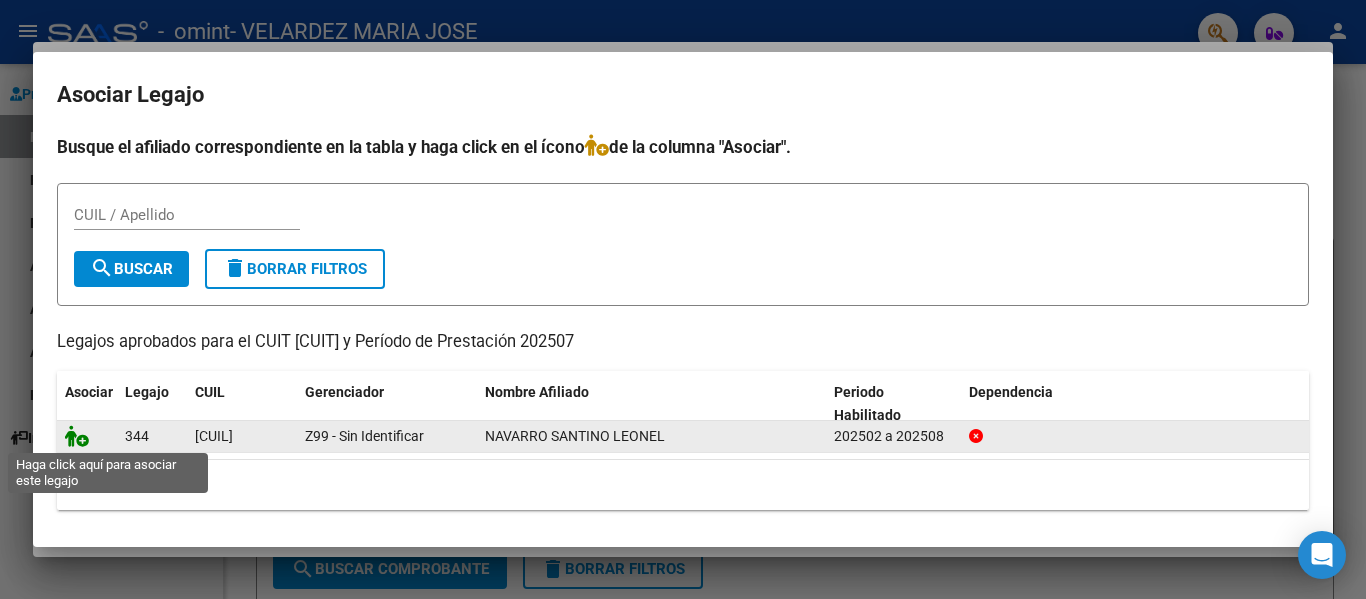 click 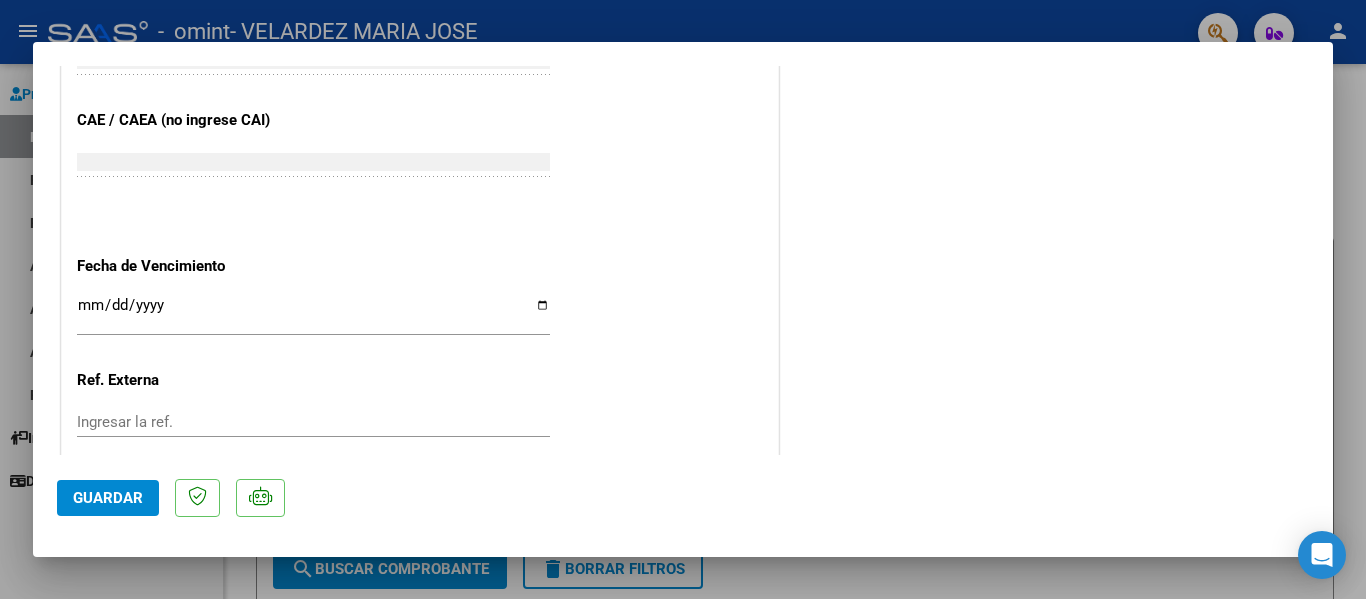 scroll, scrollTop: 1401, scrollLeft: 0, axis: vertical 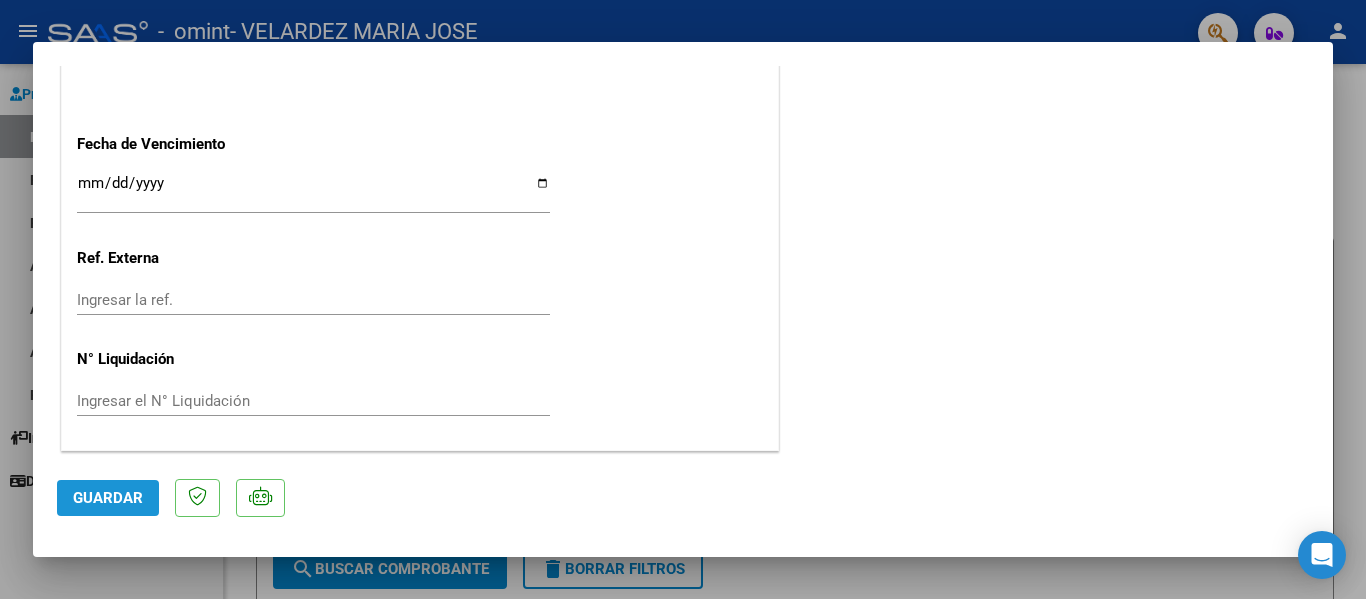 click on "Guardar" 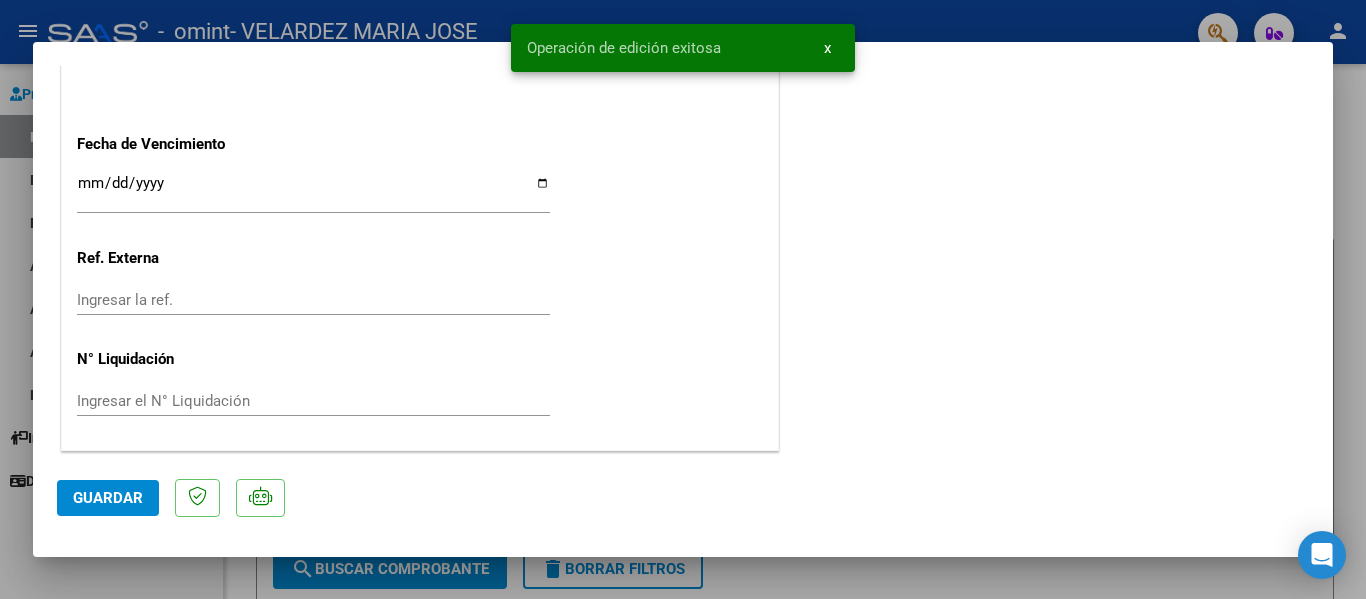 click on "COMPROBANTE VER COMPROBANTE       ESTADO:   Recibida. En proceso de confirmacion/aceptac por la OS.     El comprobante fue leído exitosamente.  DATOS DEL COMPROBANTE CUIT  *   [CUIT] Ingresar CUIT  ANALISIS PRESTADOR  VELARDEZ MARIA JOSE  ARCA Padrón  Area destinado * Integración Seleccionar Area Período de Prestación (Ej: 202305 para Mayo 2023    202507 Ingrese el Período de Prestación como indica el ejemplo   Una vez que se asoció a un legajo aprobado no se puede cambiar el período de prestación.   Comprobante Tipo * Factura C Seleccionar Tipo Punto de Venta  *   1 Ingresar el Nro.  Número  *   66 Ingresar el Nro.  Monto  *   $ 98.964,88 Ingresar el monto  Fecha del Cpbt.  *   2025-08-01 Ingresar la fecha  CAE / CAEA (no ingrese CAI)    [CAE] Ingresar el CAE o CAEA (no ingrese CAI)  Fecha de Vencimiento    Ingresar la fecha  Ref. Externa    Ingresar la ref.  N° Liquidación    Ingresar el N° Liquidación  COMENTARIOS Comentarios del Prestador / Gerenciador:  202507  CUIL:  ID" at bounding box center (683, 300) 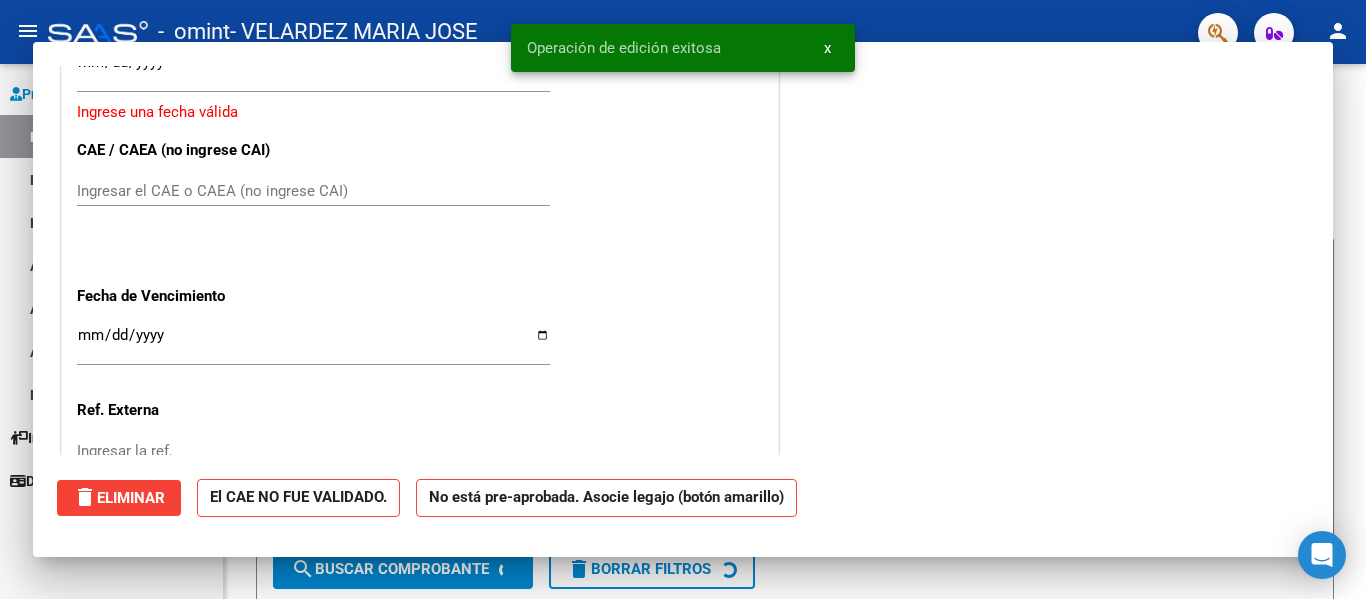 scroll, scrollTop: 1553, scrollLeft: 0, axis: vertical 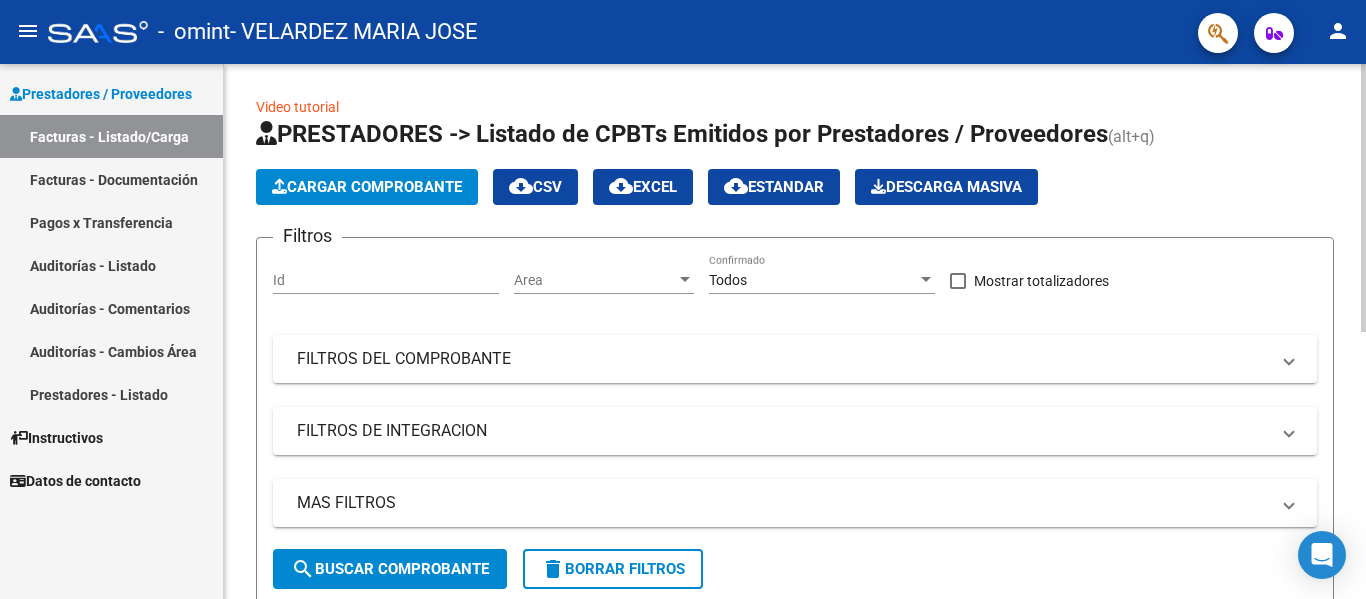 click on "Video tutorial   PRESTADORES -> Listado de CPBTs Emitidos por Prestadores / Proveedores (alt+q)   Cargar Comprobante
cloud_download  CSV  cloud_download  EXCEL  cloud_download  Estandar   Descarga Masiva
Filtros Id Area Area Todos Confirmado   Mostrar totalizadores   FILTROS DEL COMPROBANTE  Comprobante Tipo Comprobante Tipo Start date – End date Fec. Comprobante Desde / Hasta Días Emisión Desde(cant. días) Días Emisión Hasta(cant. días) CUIT / Razón Social Pto. Venta Nro. Comprobante Código SSS CAE Válido CAE Válido Todos Cargado Módulo Hosp. Todos Tiene facturacion Apócrifa Hospital Refes  FILTROS DE INTEGRACION  Período De Prestación Campos del Archivo de Rendición Devuelto x SSS (dr_envio) Todos Rendido x SSS (dr_envio) Tipo de Registro Tipo de Registro Período Presentación Período Presentación Campos del Legajo Asociado (preaprobación) Afiliado Legajo (cuil/nombre) Todos Solo facturas preaprobadas  MAS FILTROS  Todos Con Doc. Respaldatoria Todos Con Trazabilidad Todos – – 5" 